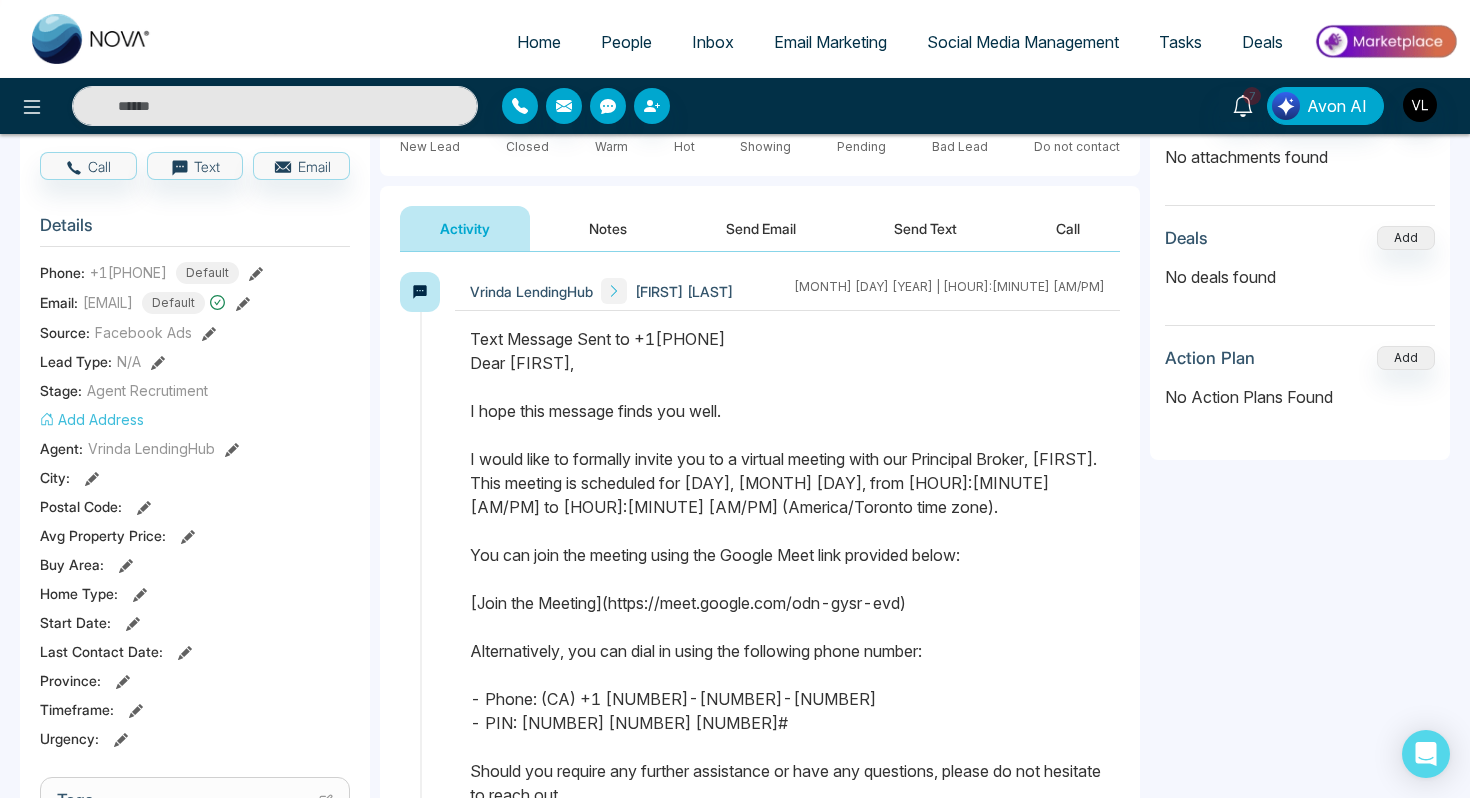 scroll, scrollTop: 0, scrollLeft: 0, axis: both 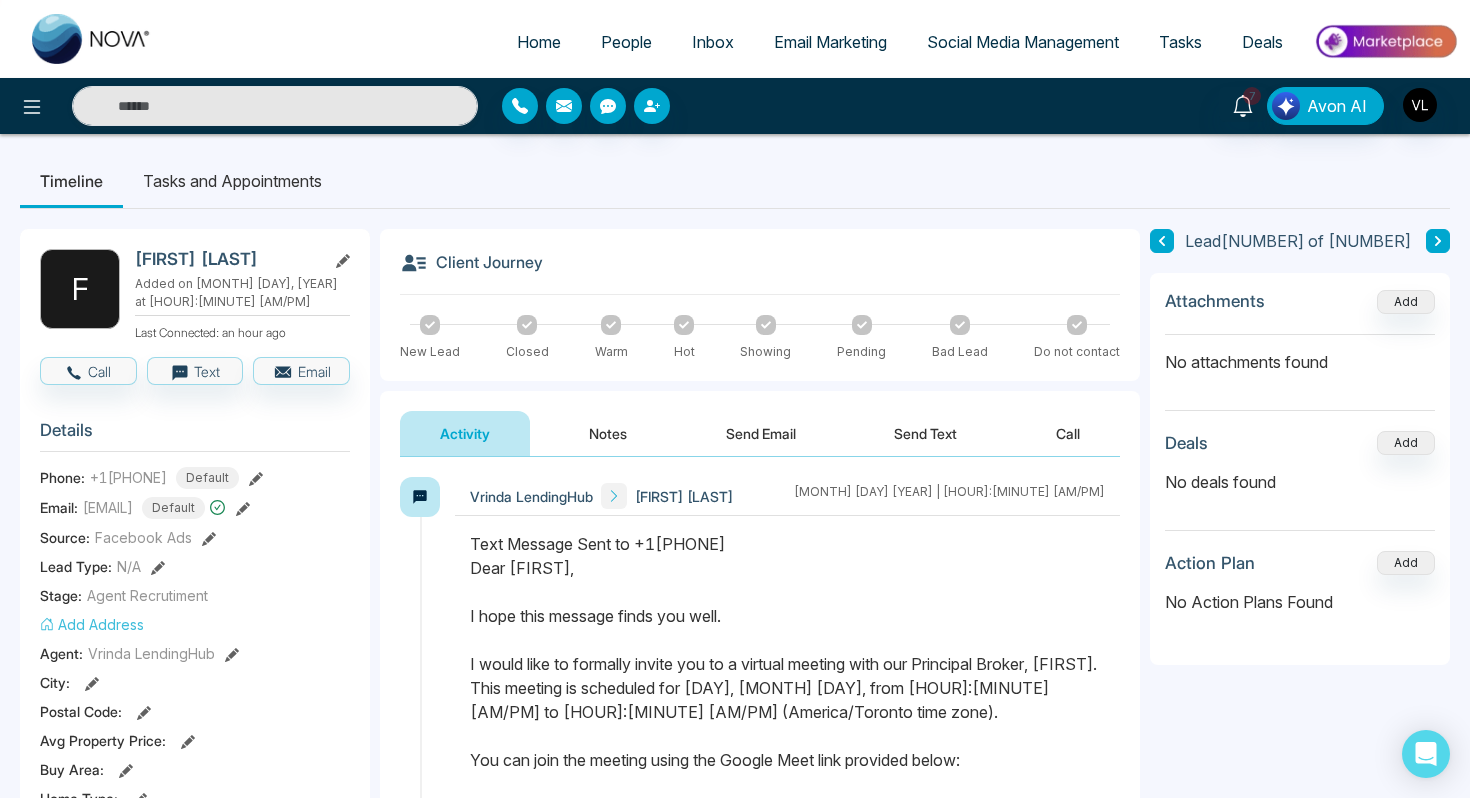 click on "People" at bounding box center (626, 42) 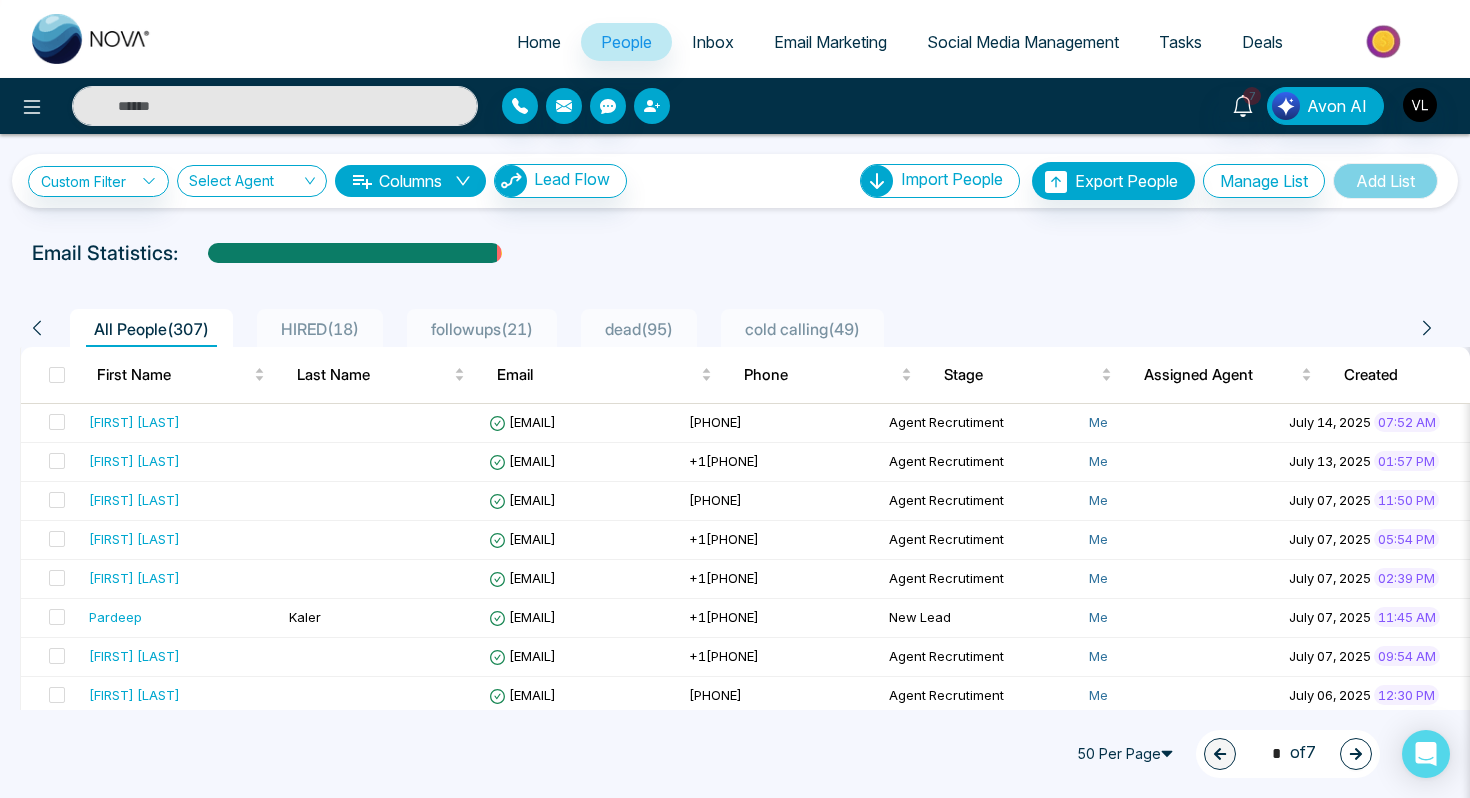 click 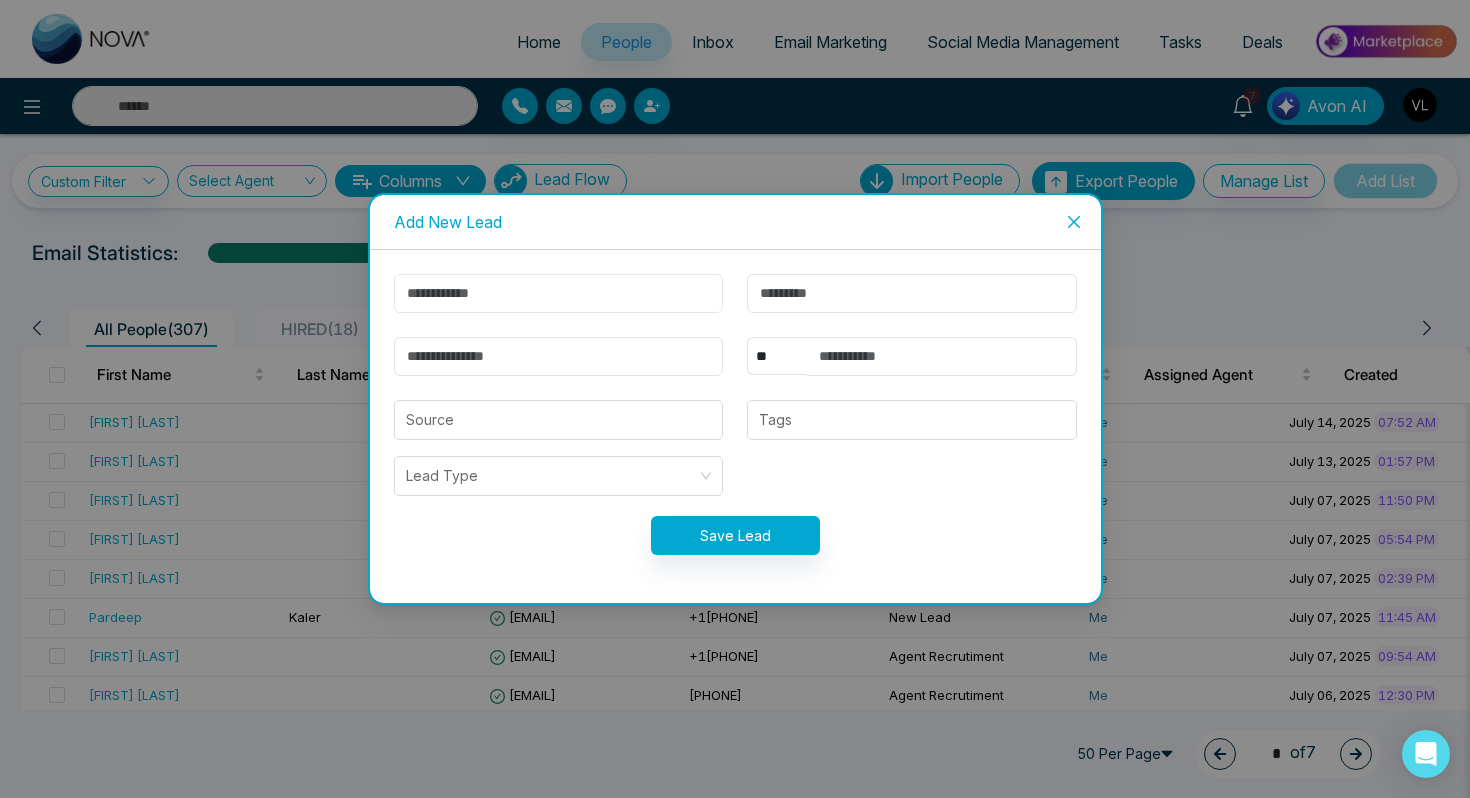 click at bounding box center [559, 293] 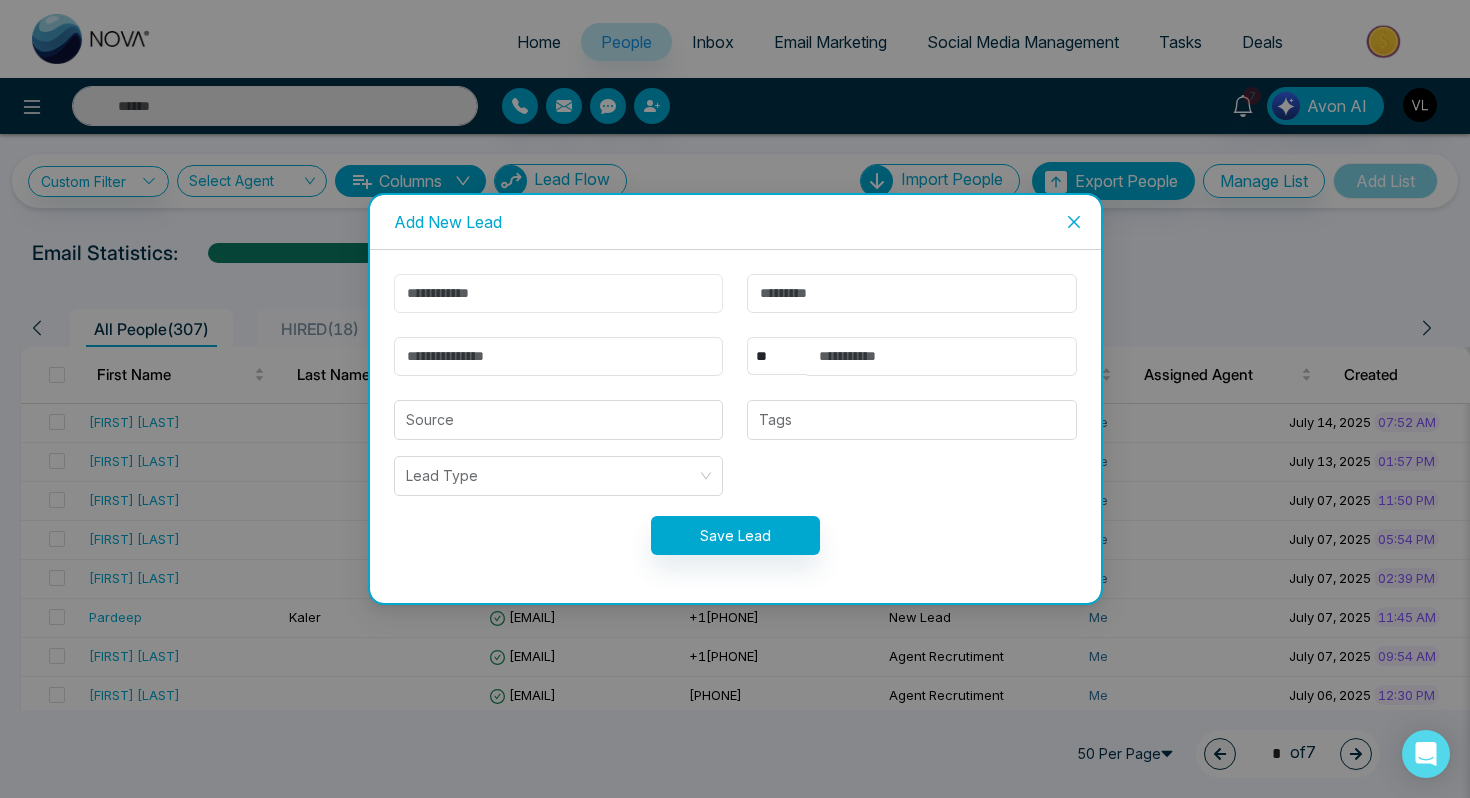 paste on "*****" 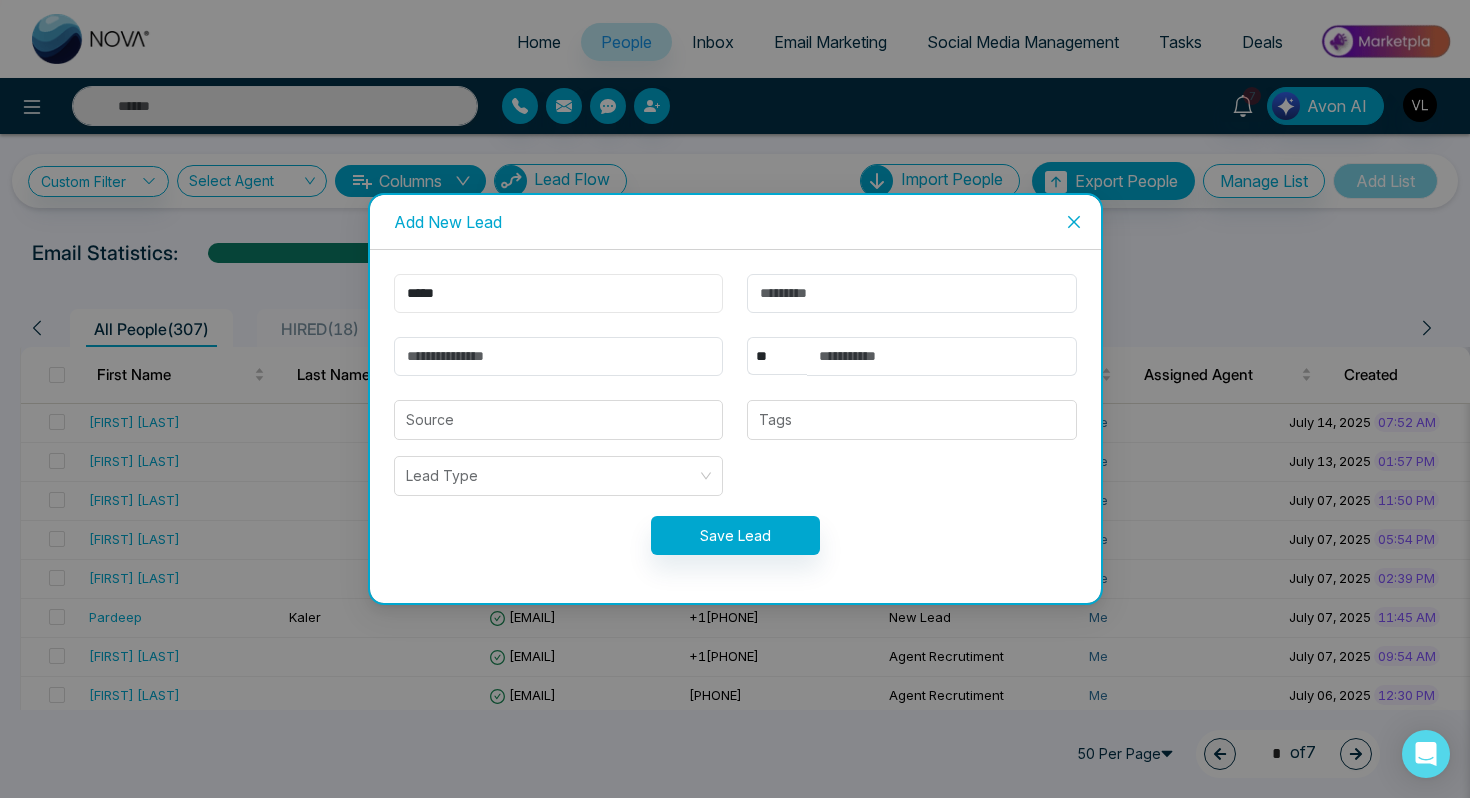 type on "*****" 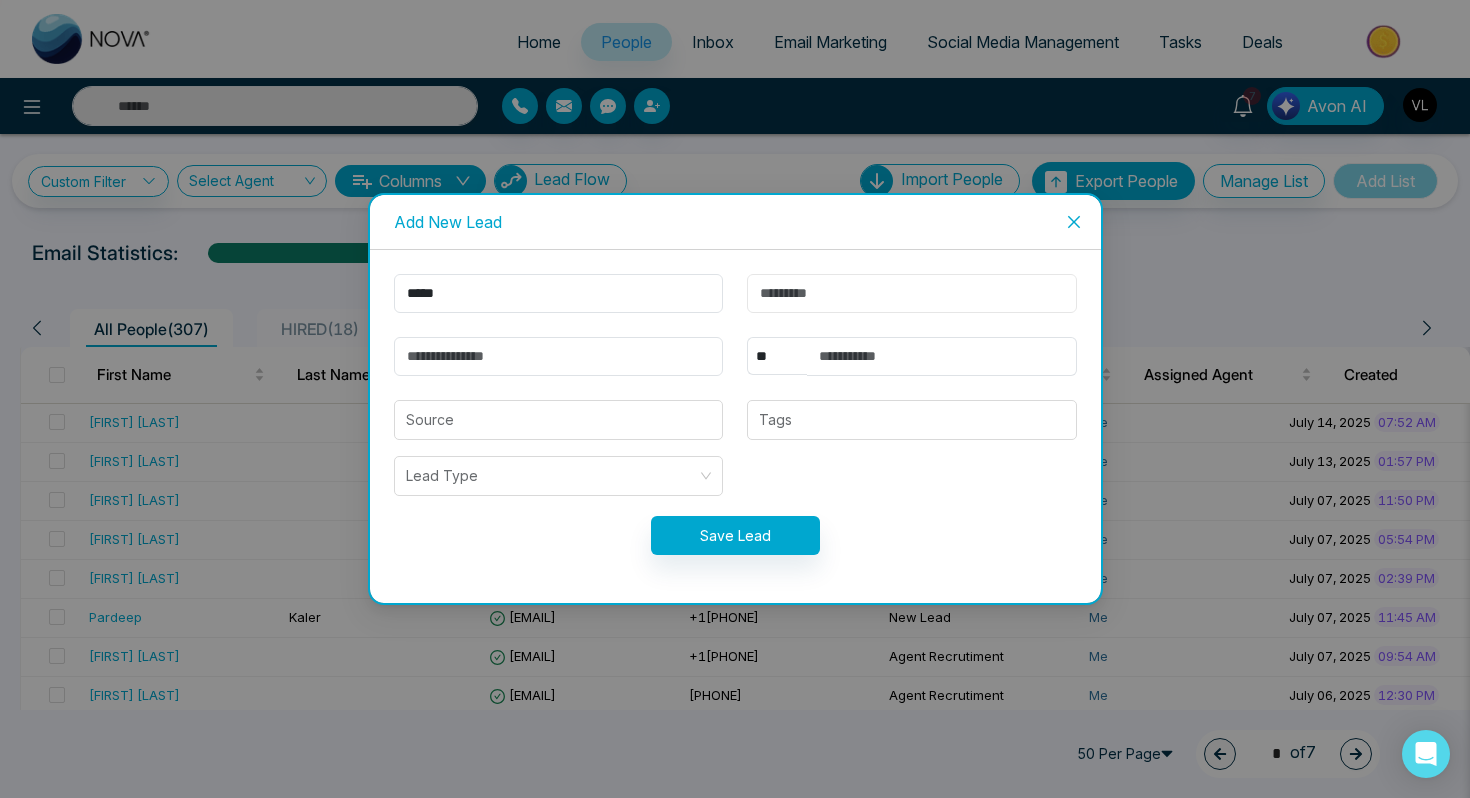 click at bounding box center [912, 293] 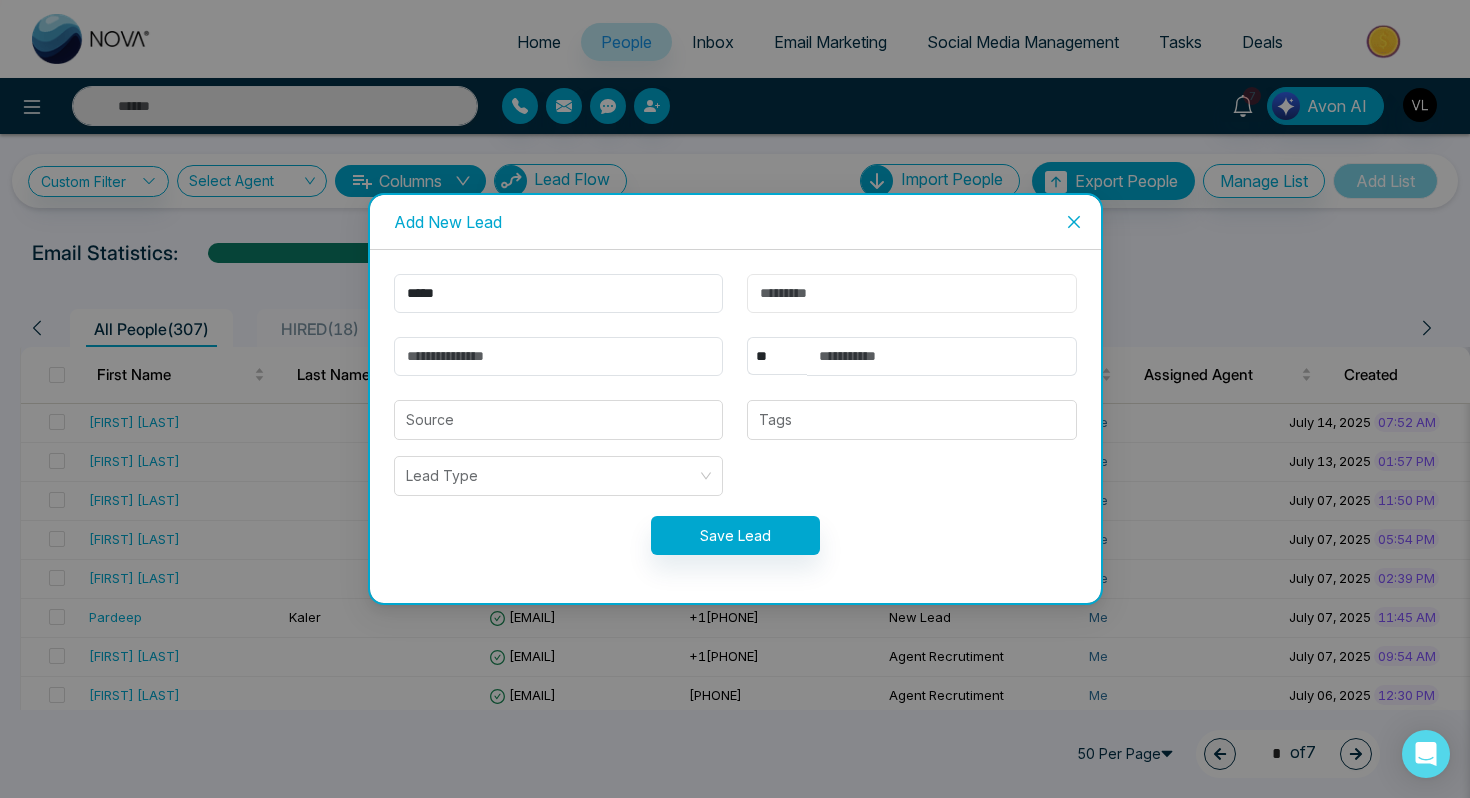 paste on "******" 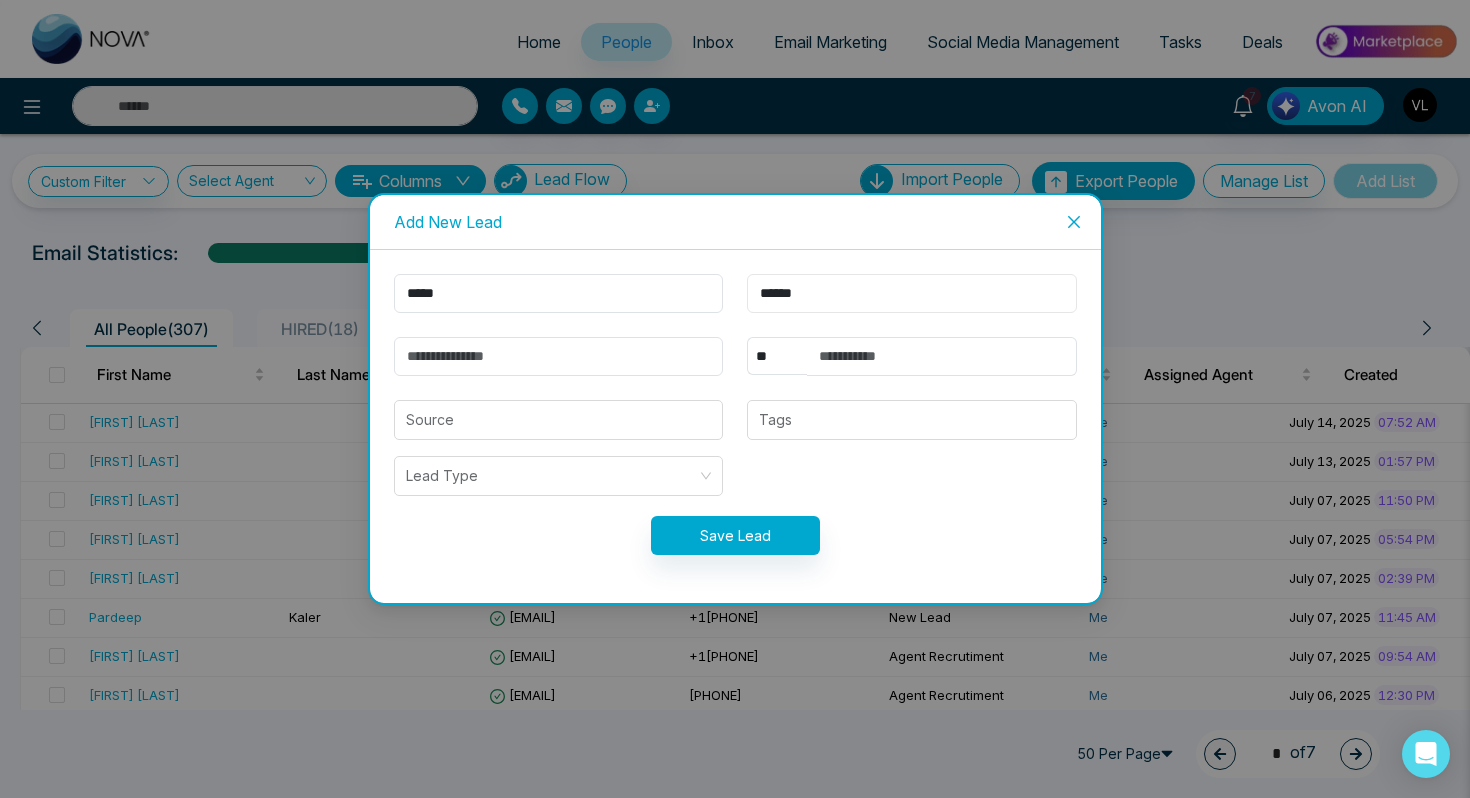 type on "******" 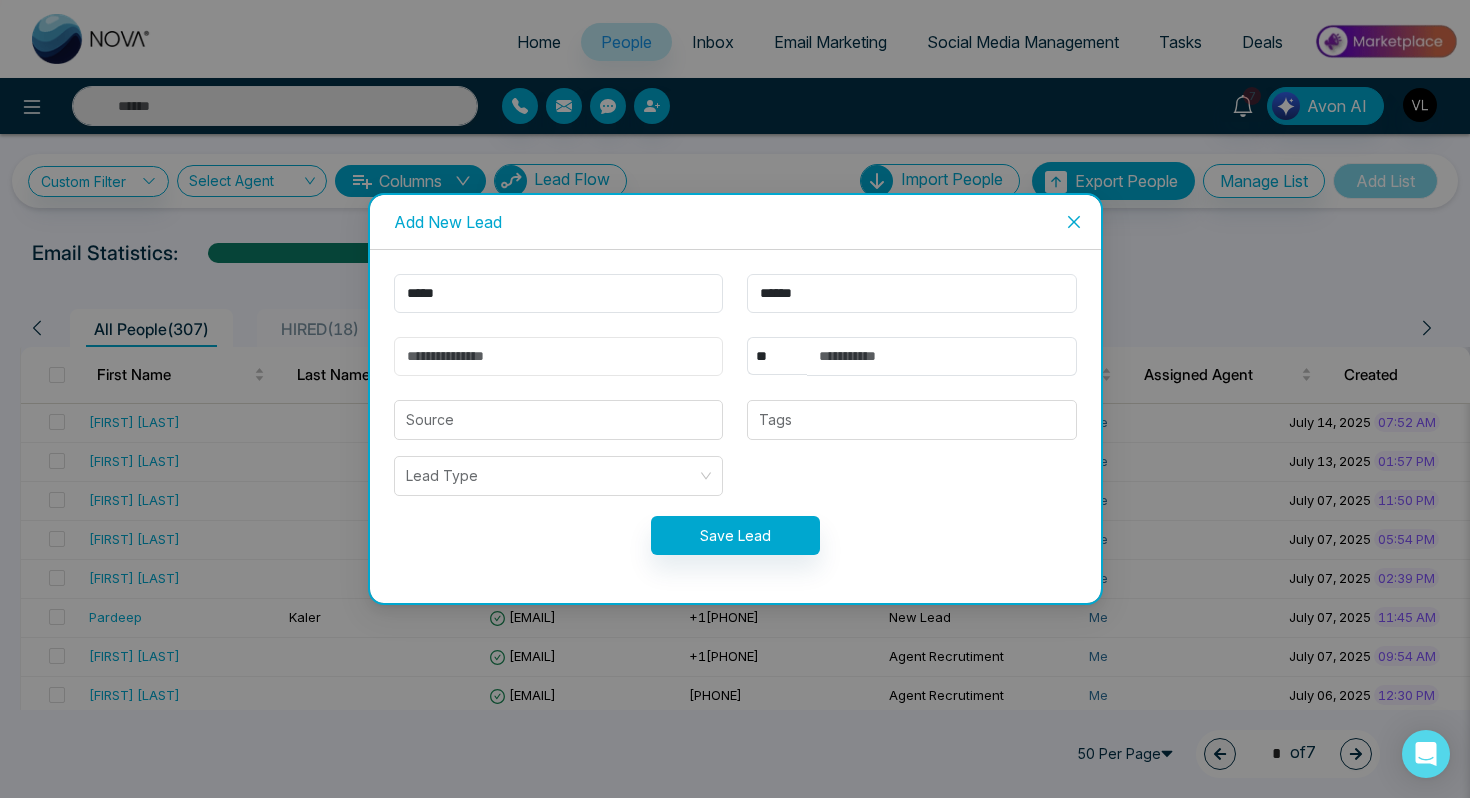 click at bounding box center (559, 356) 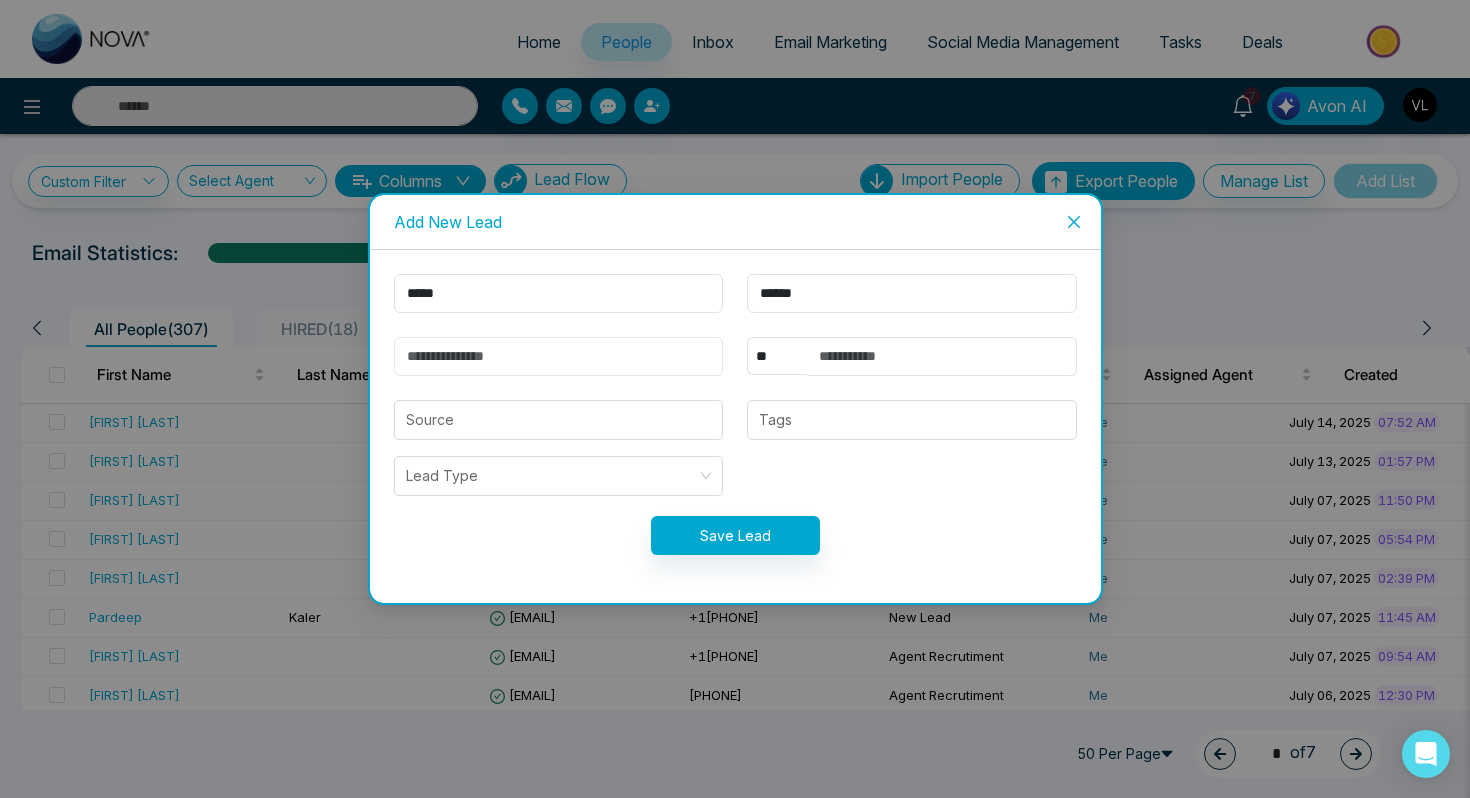 paste on "**********" 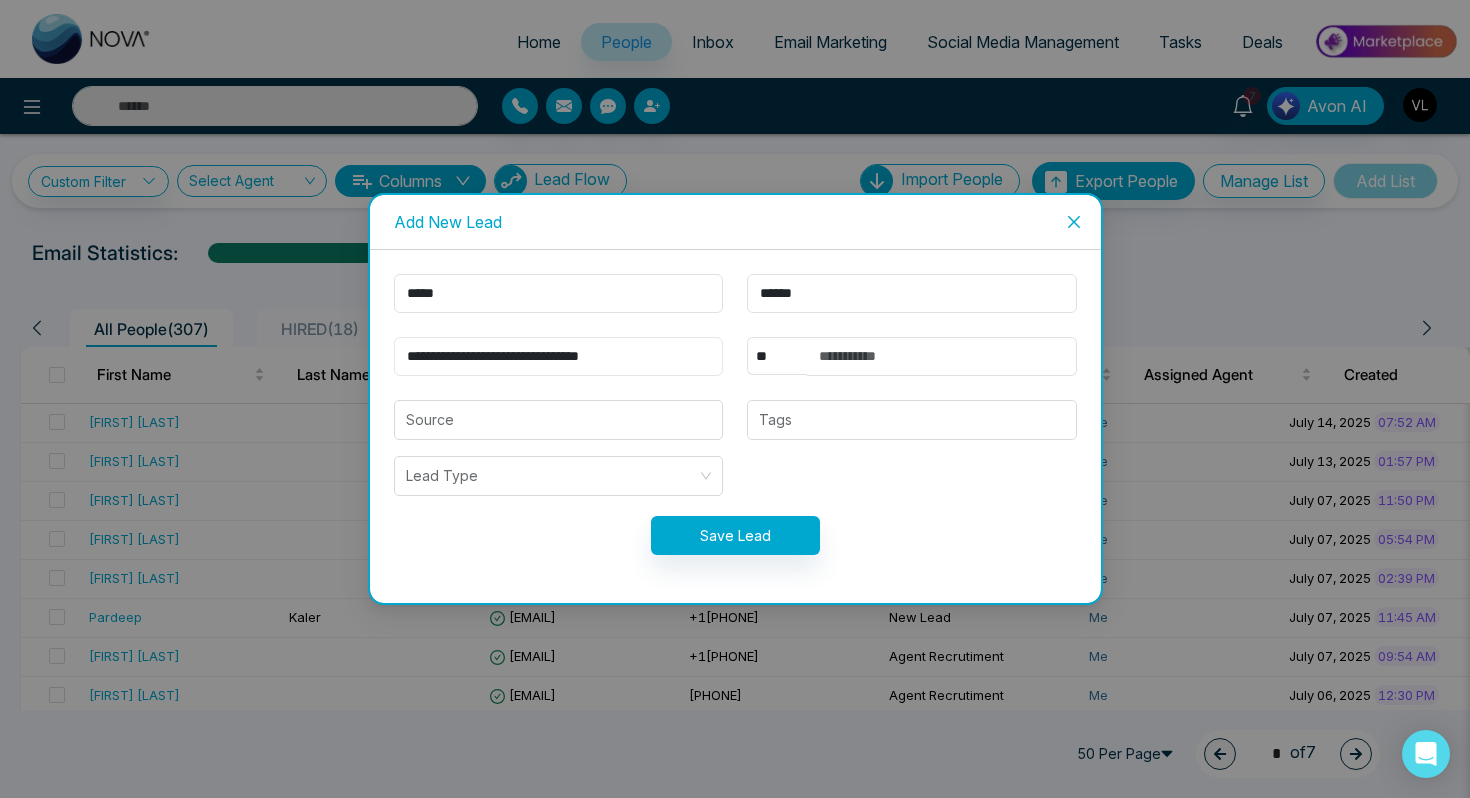 type on "**********" 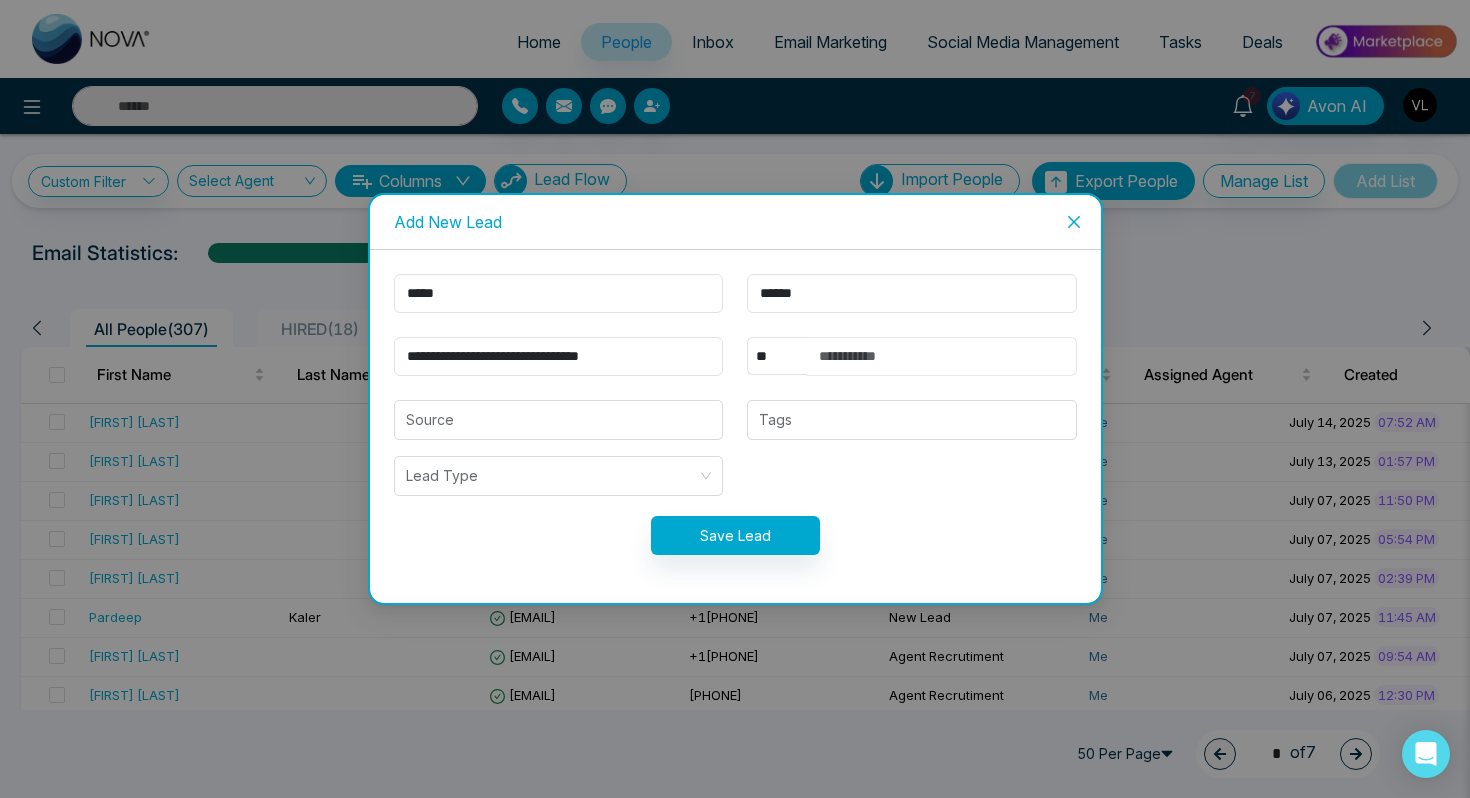 click at bounding box center [942, 356] 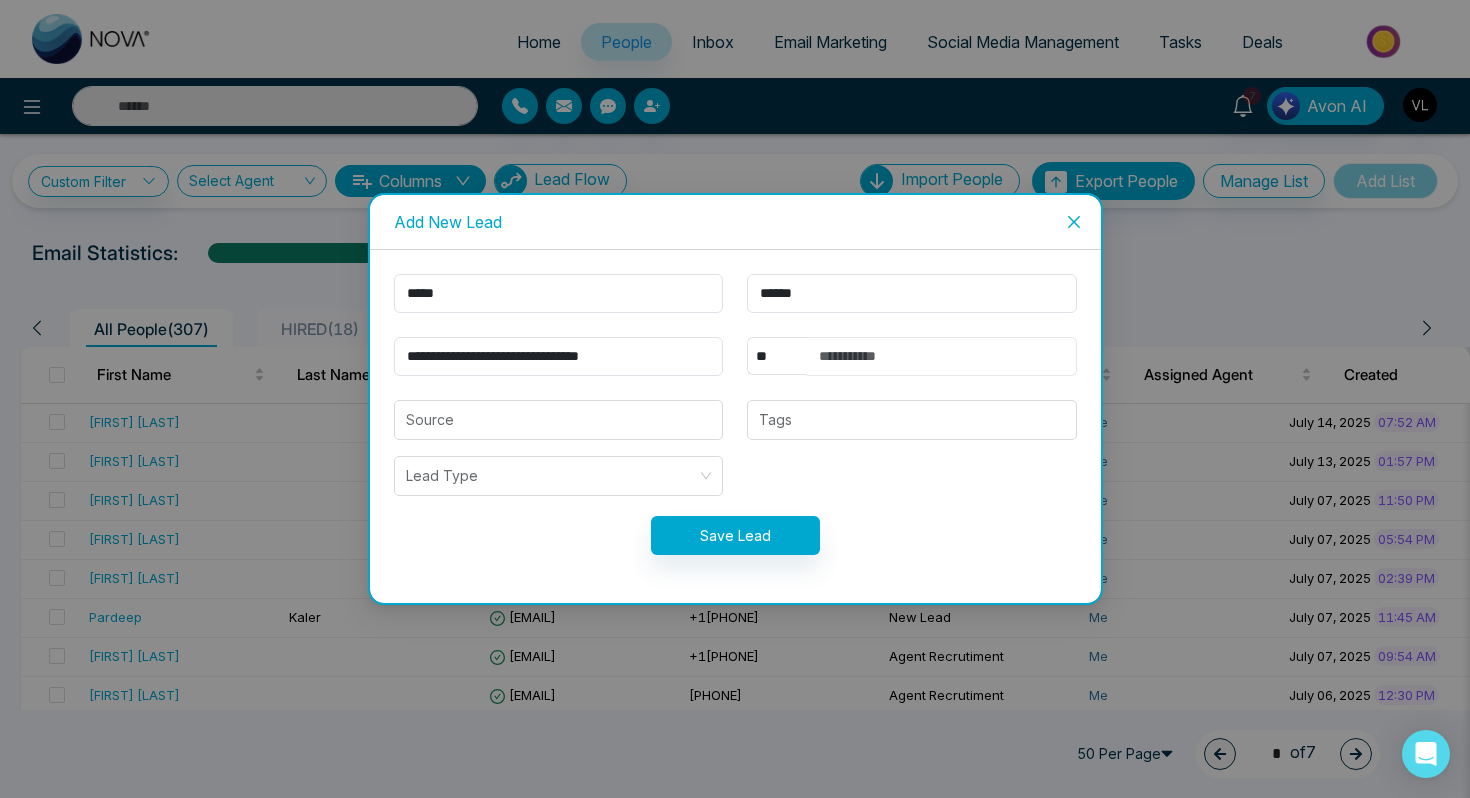 paste on "**********" 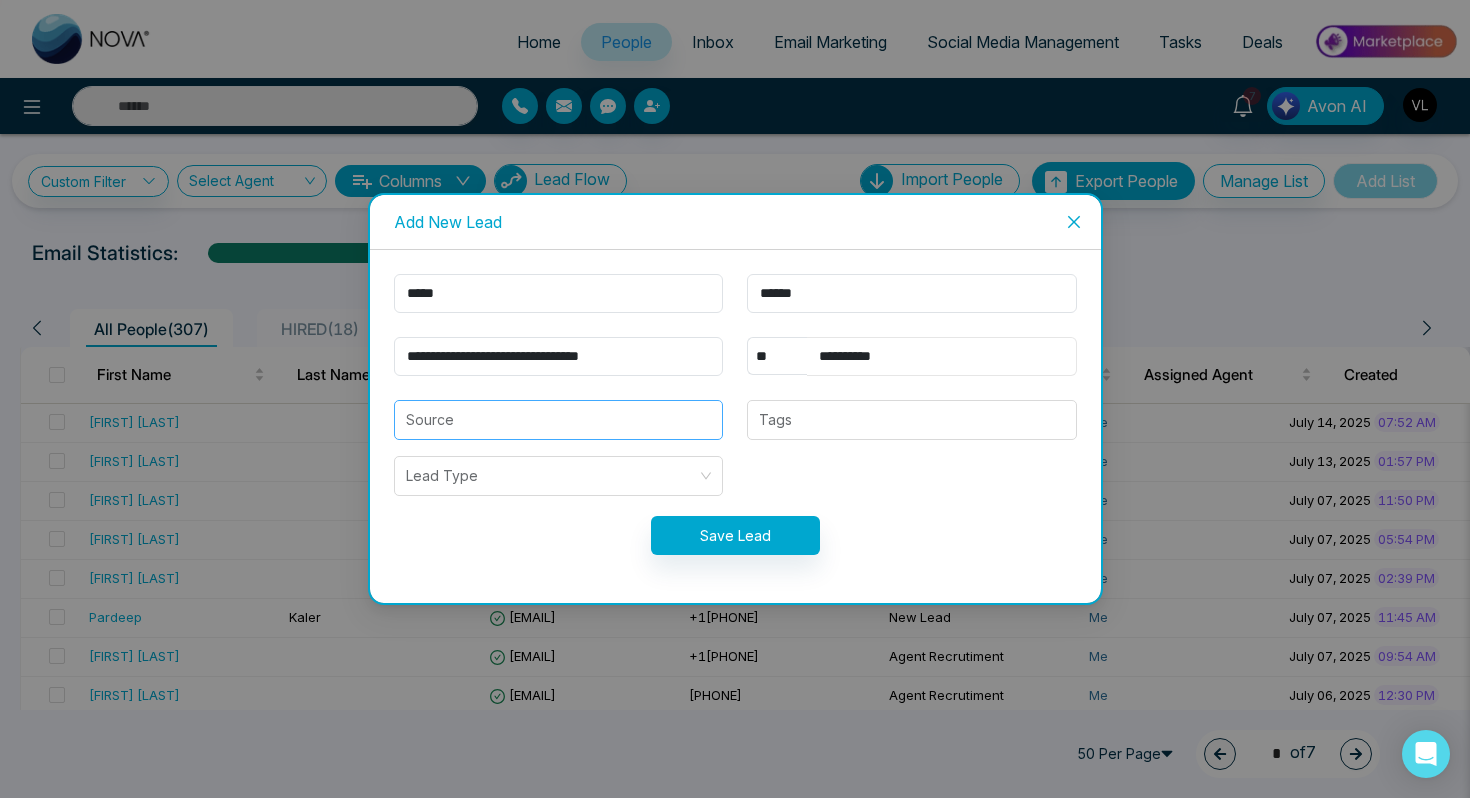 type on "**********" 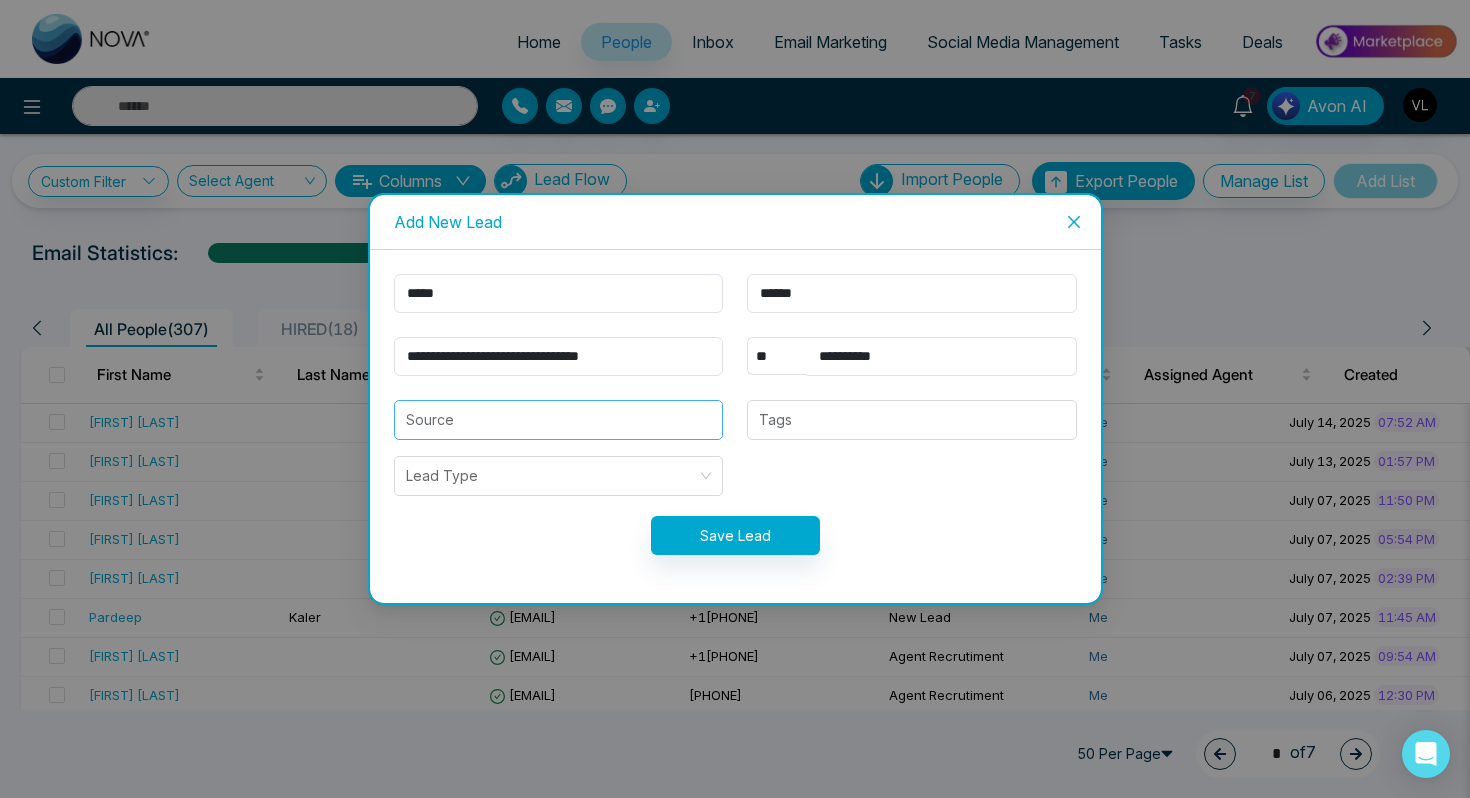 click at bounding box center (559, 420) 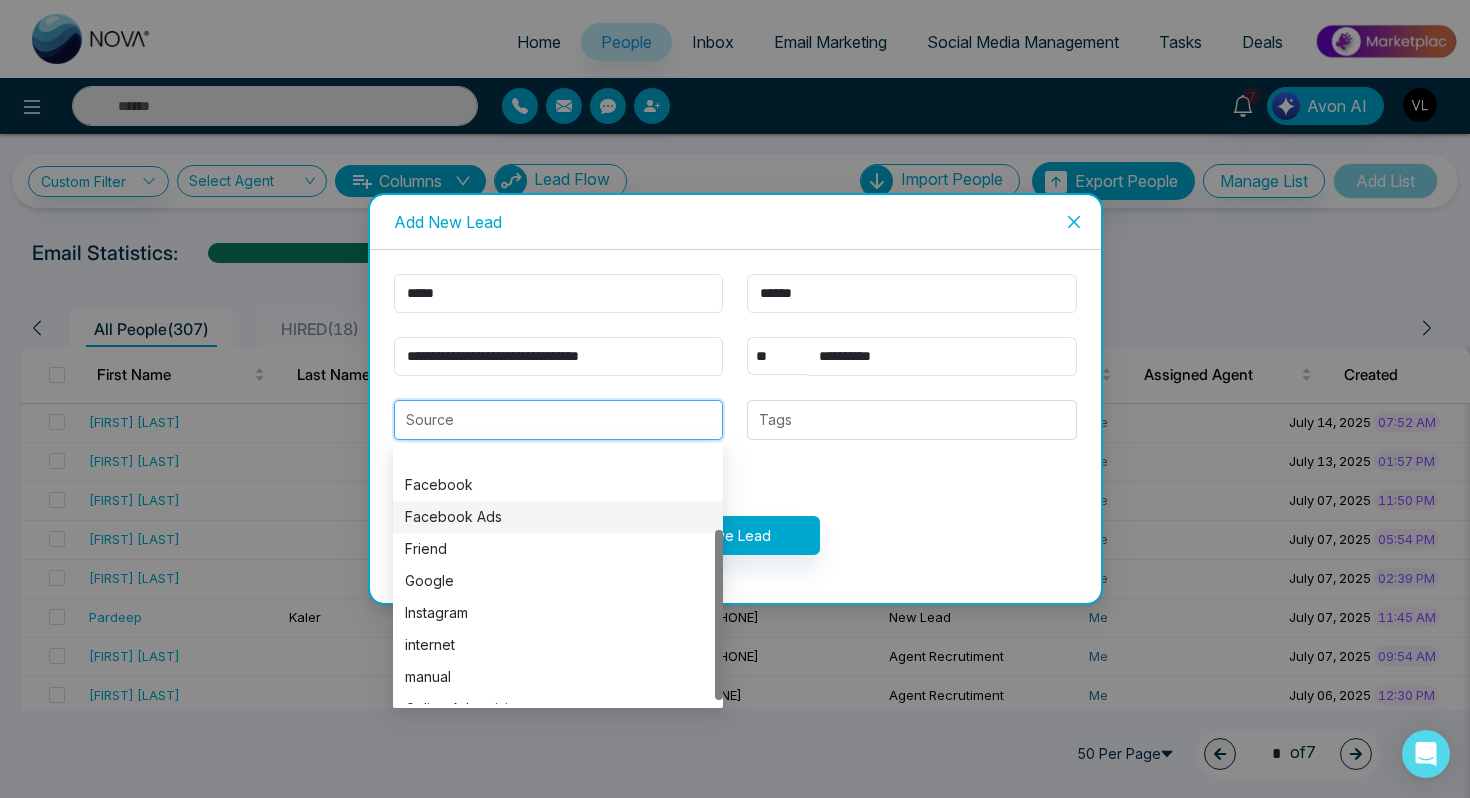 scroll, scrollTop: 128, scrollLeft: 0, axis: vertical 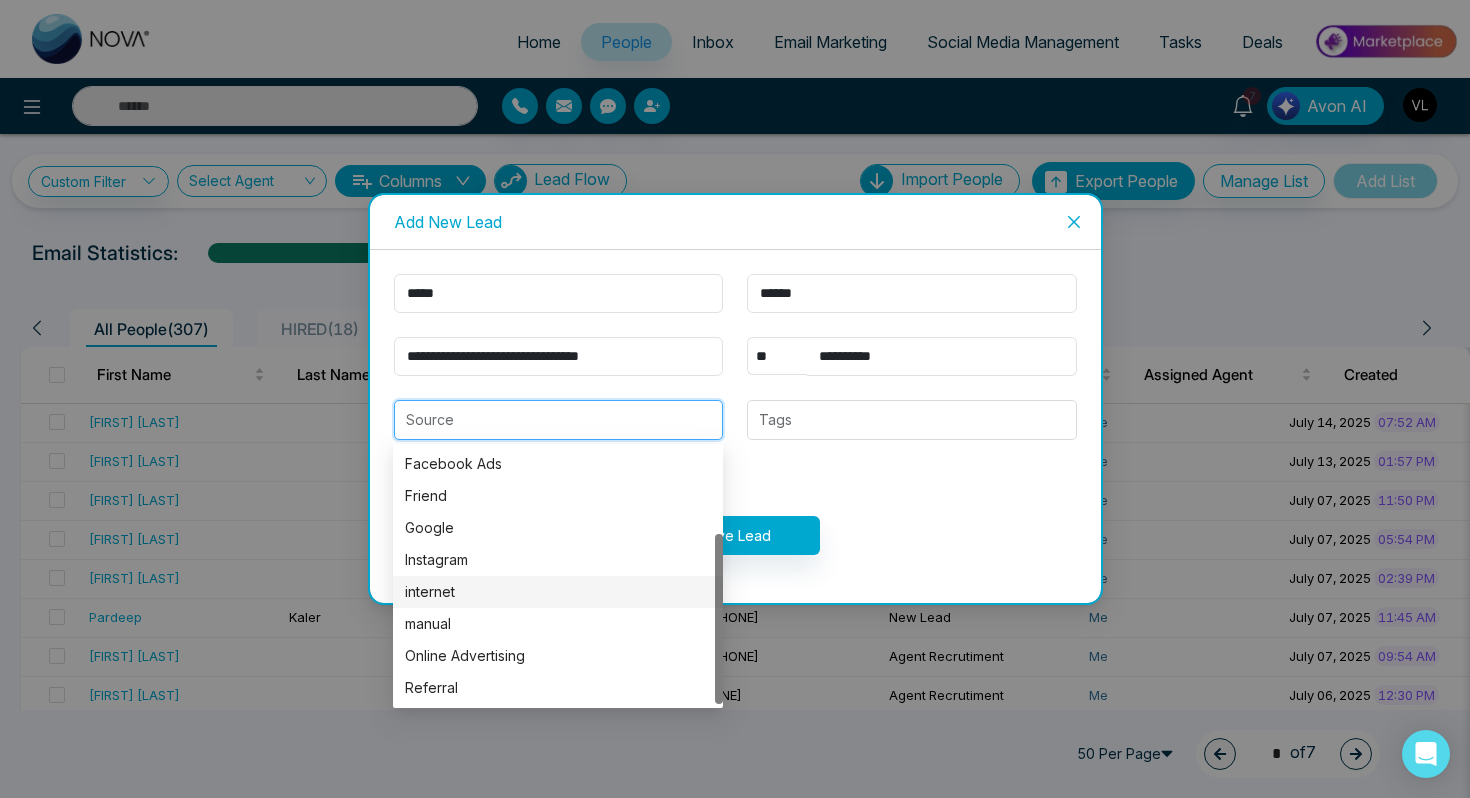 click on "internet" at bounding box center [558, 592] 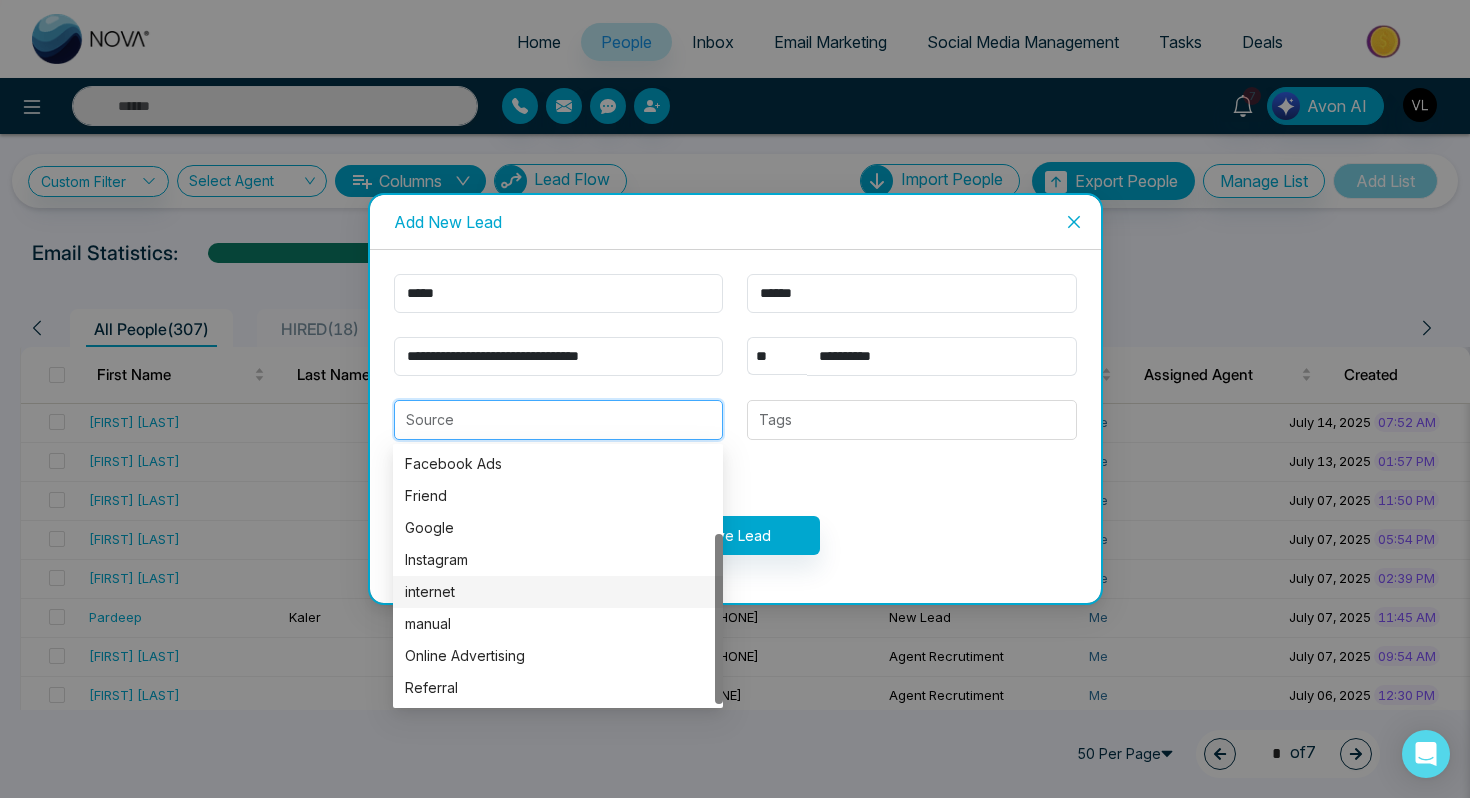 type on "********" 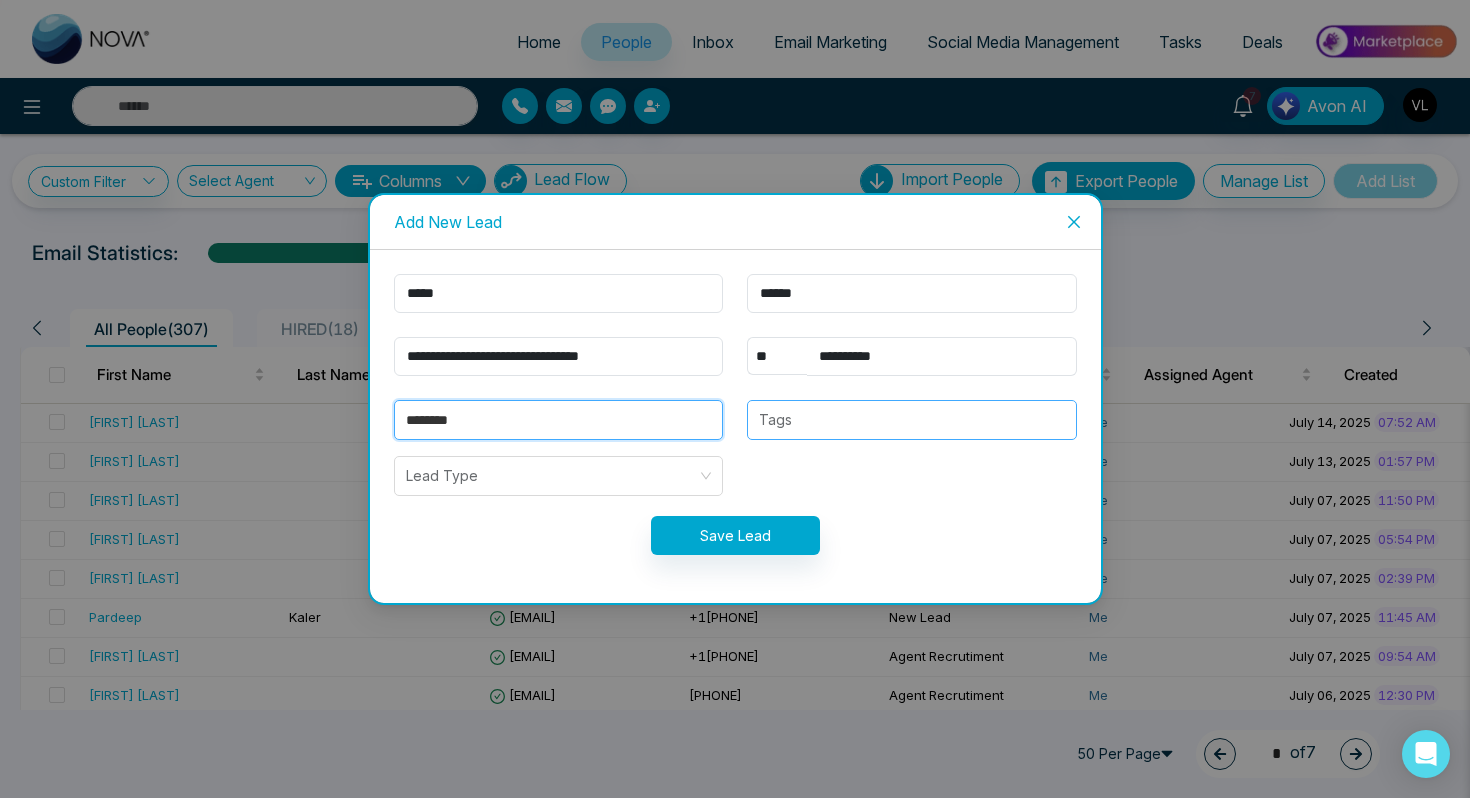 click at bounding box center [912, 420] 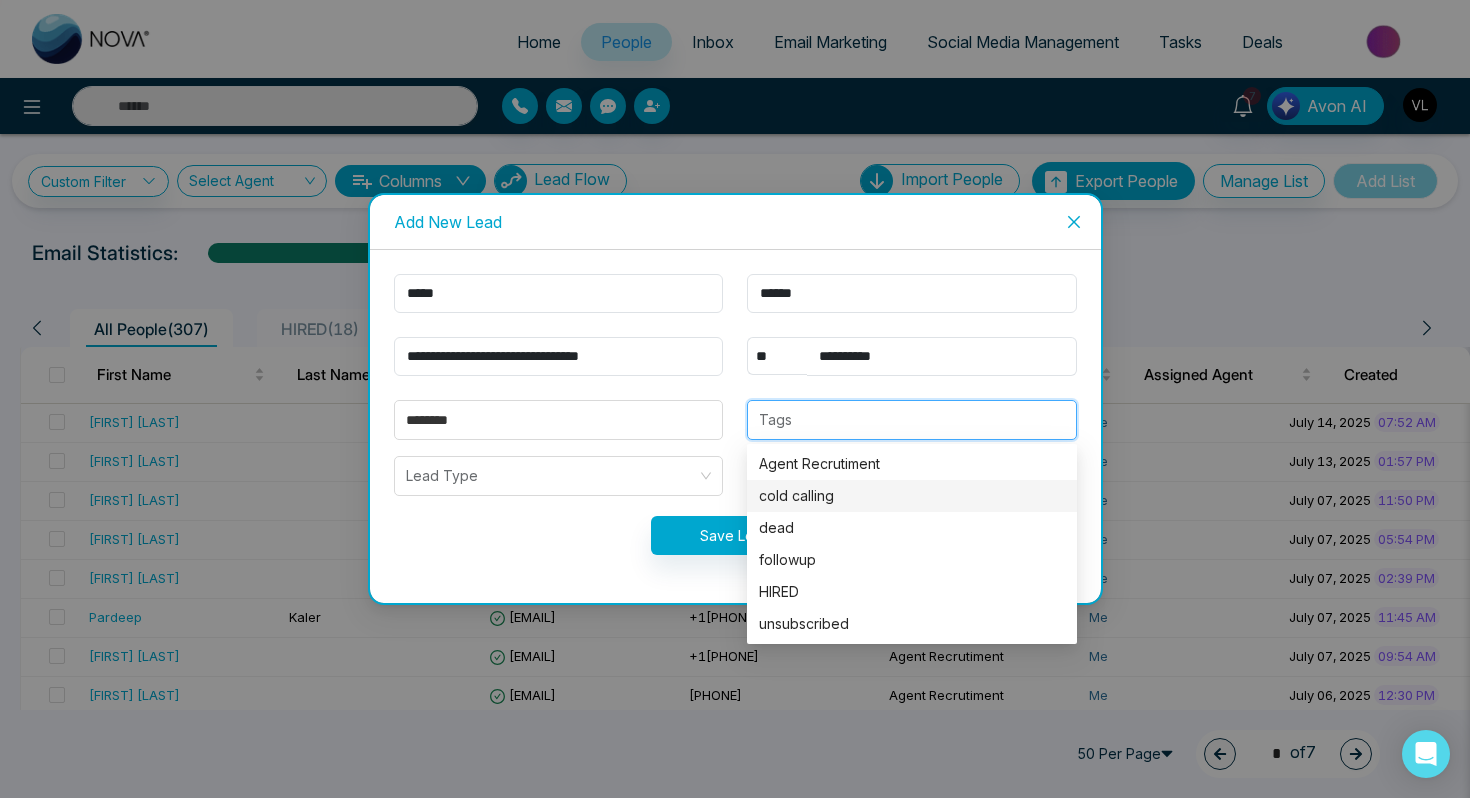 click on "cold calling" at bounding box center [912, 496] 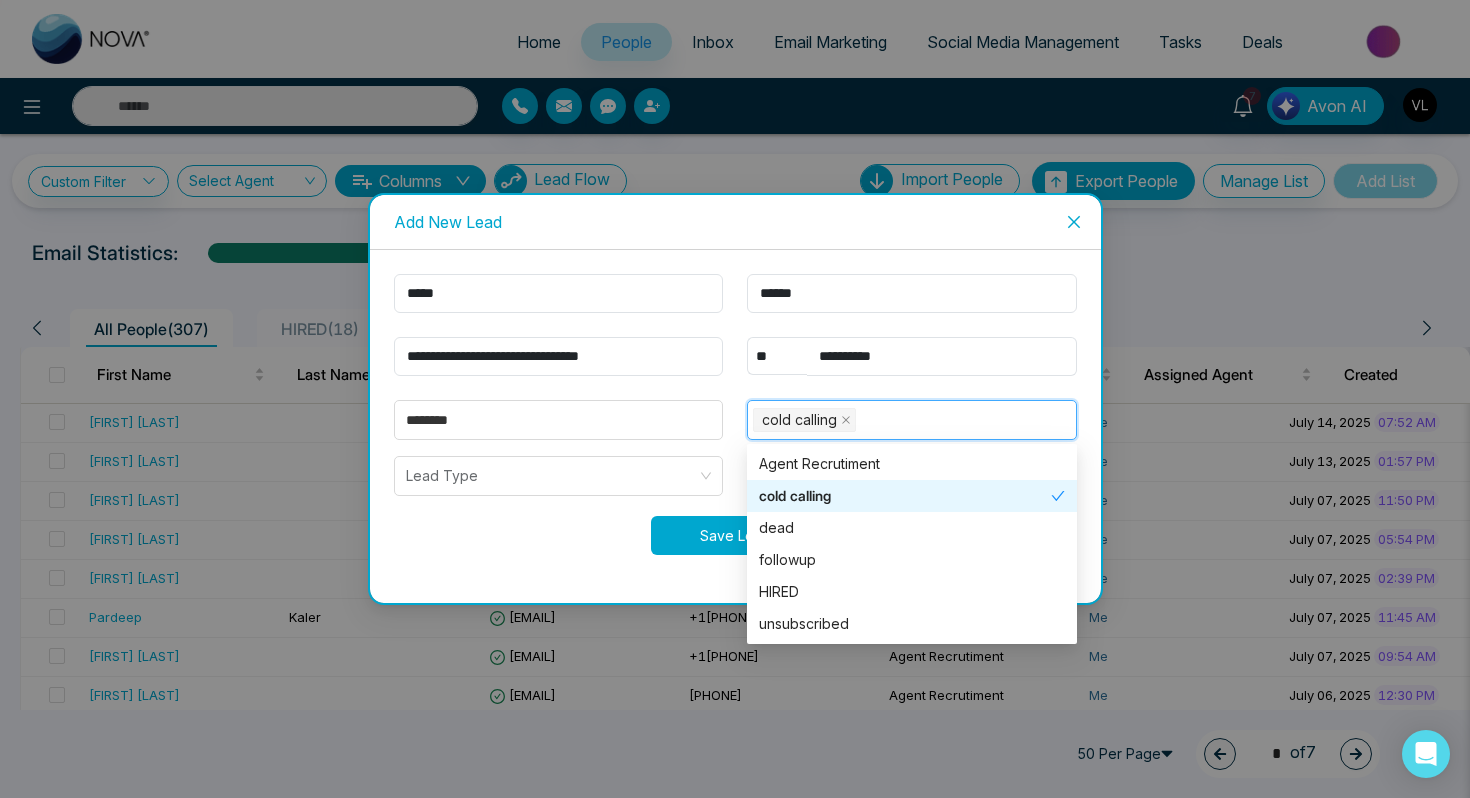 click on "Save Lead" at bounding box center (735, 535) 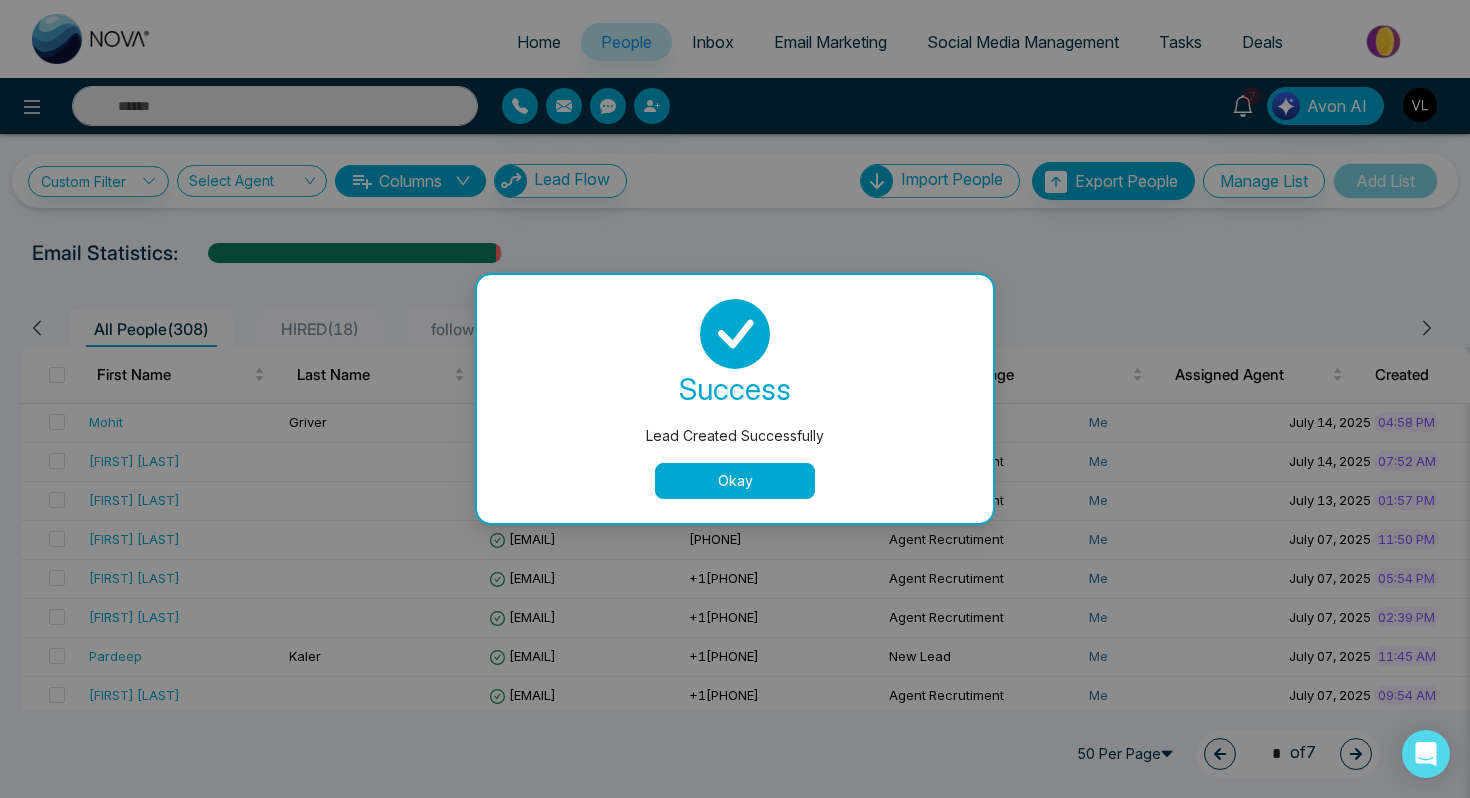 click on "Okay" at bounding box center [735, 481] 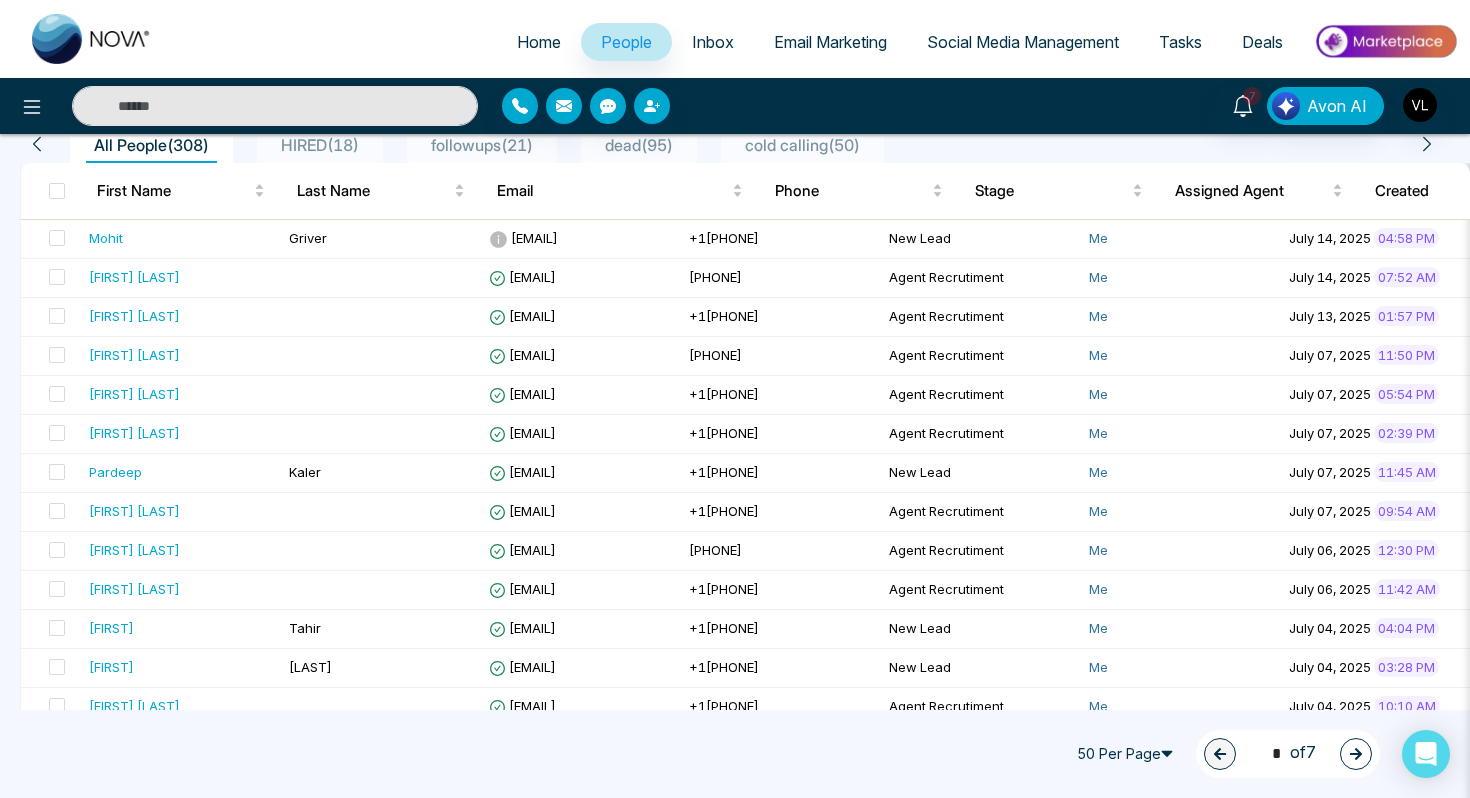 scroll, scrollTop: 191, scrollLeft: 0, axis: vertical 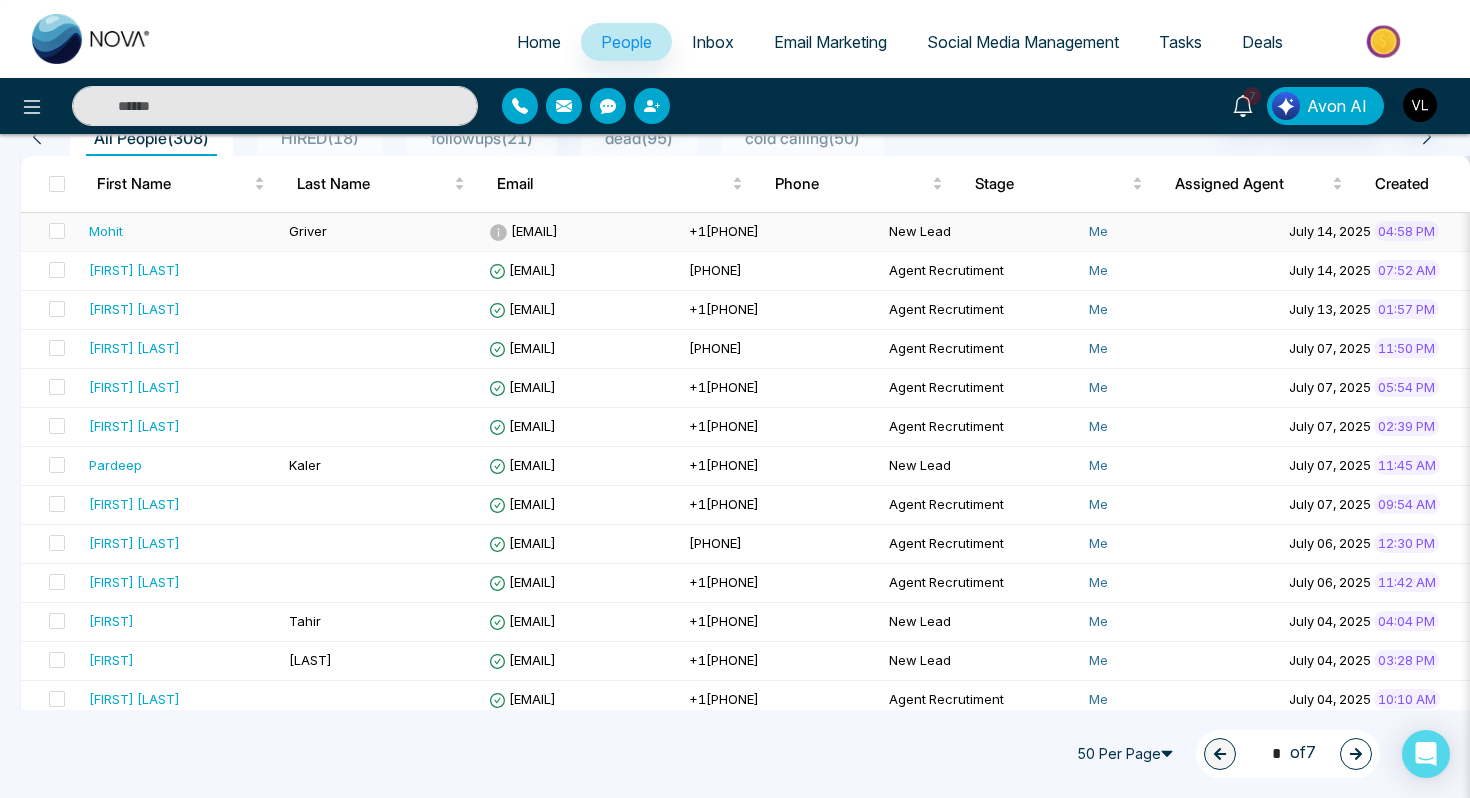 click on "Griver" at bounding box center [381, 232] 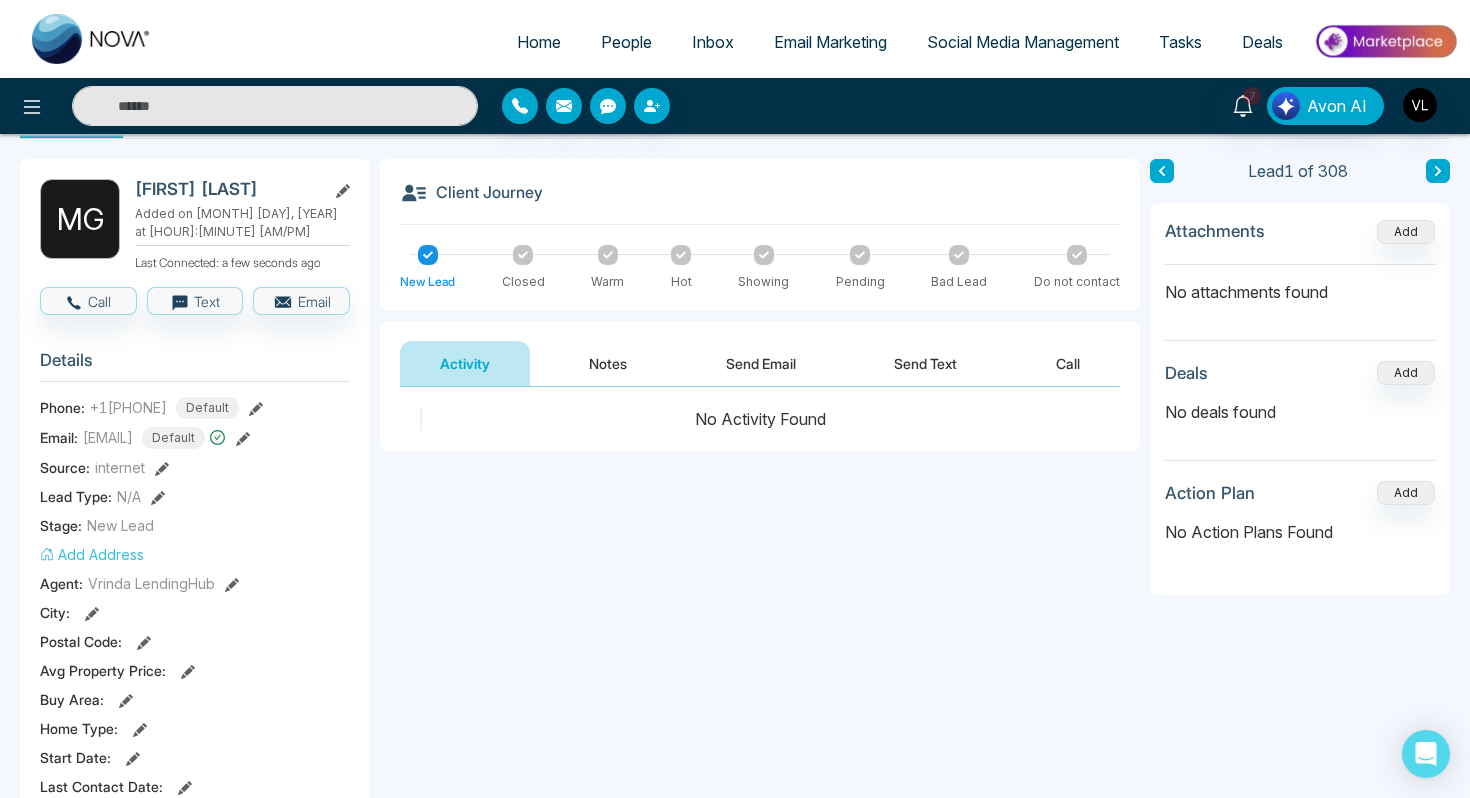 scroll, scrollTop: 0, scrollLeft: 0, axis: both 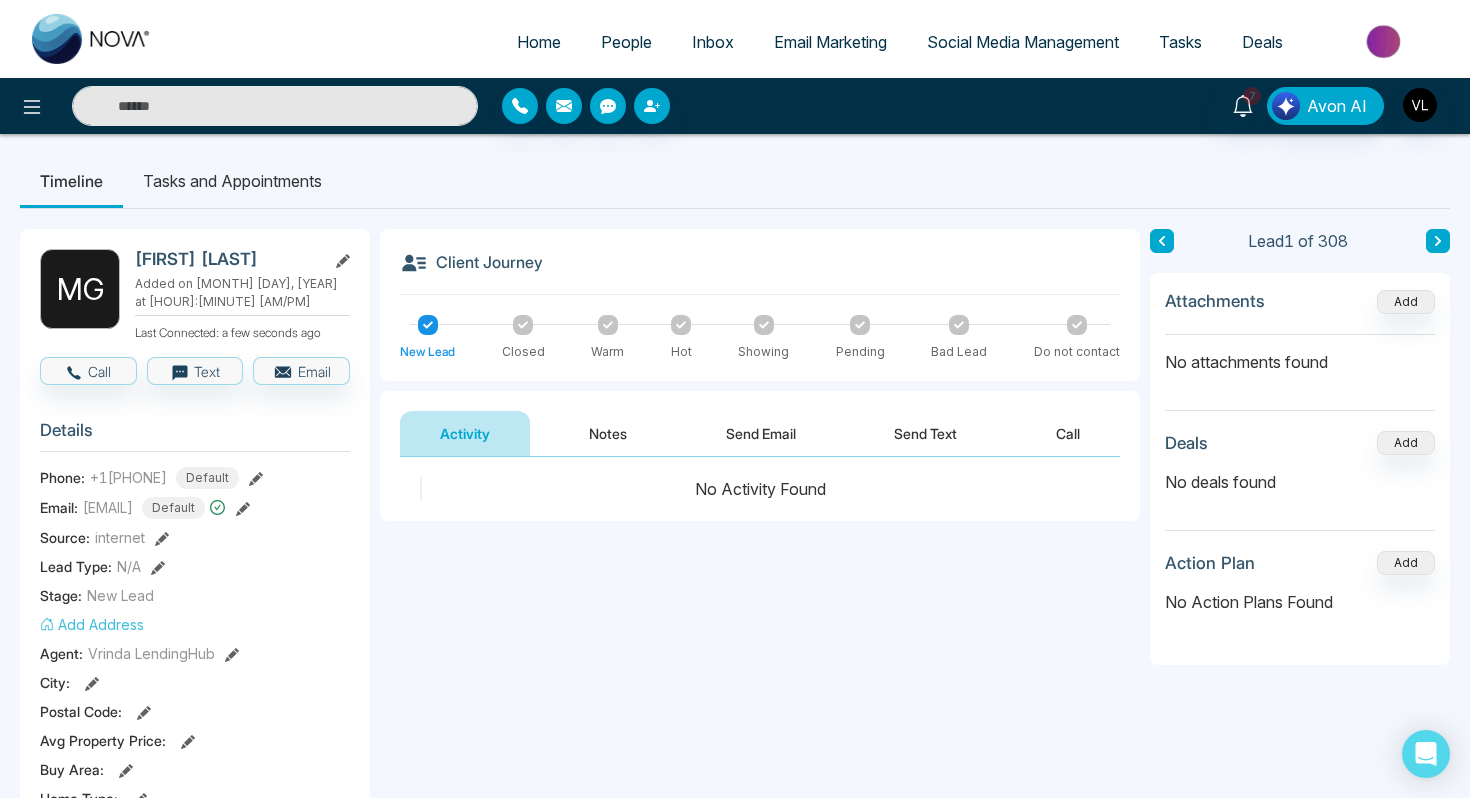 click at bounding box center [275, 106] 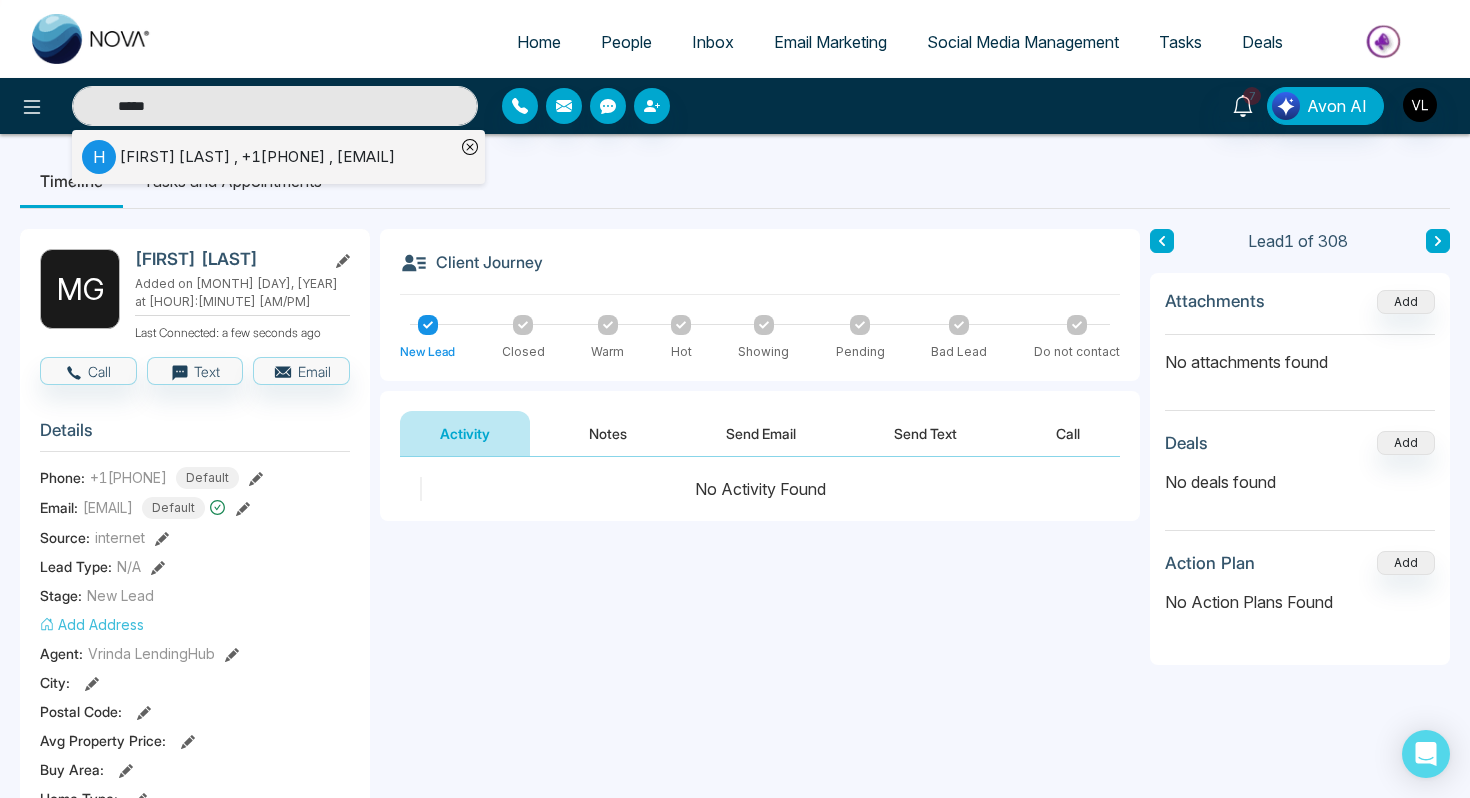 type on "*****" 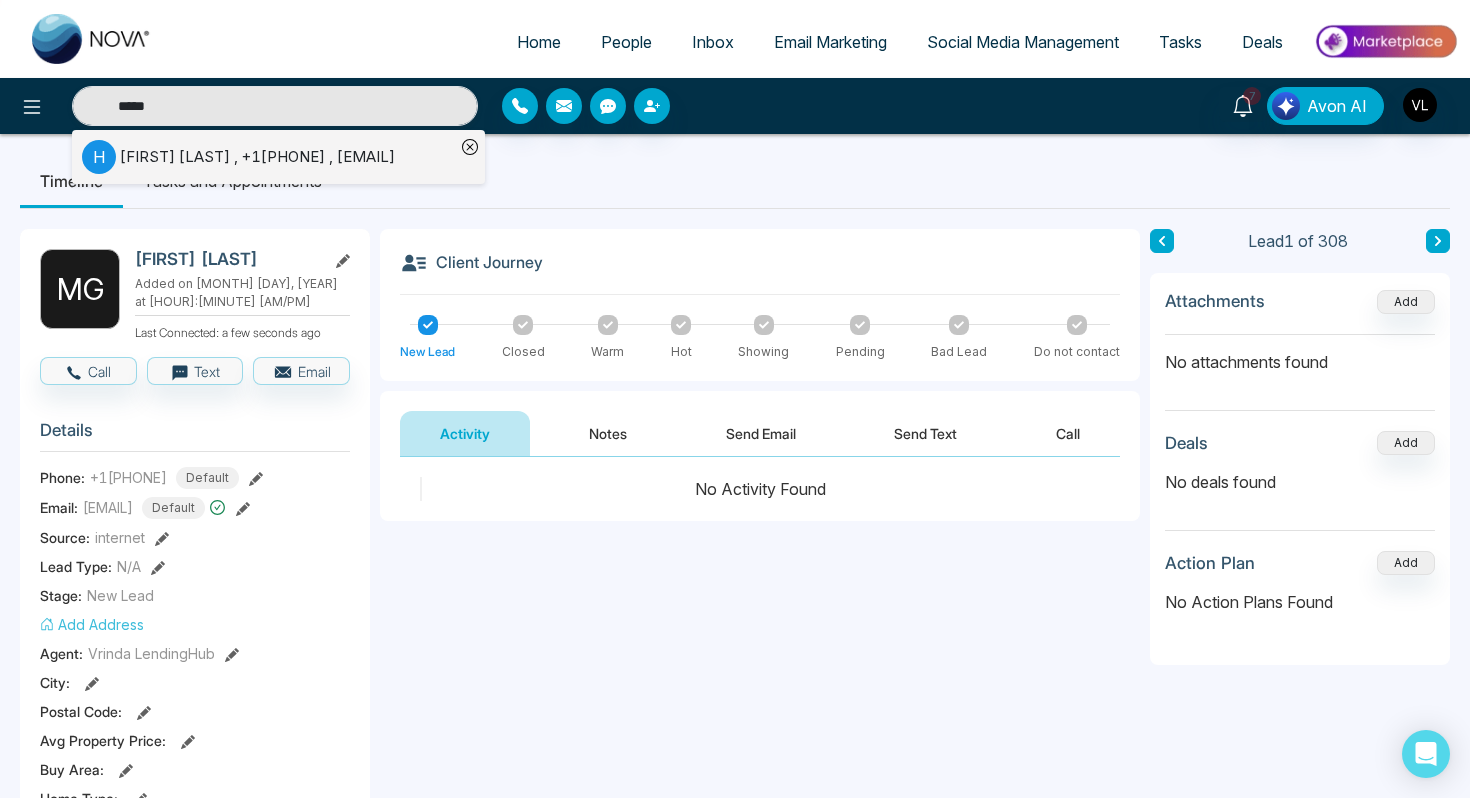 click on "[FIRST] [LAST]   , +1[PHONE]   , [EMAIL]" at bounding box center (257, 157) 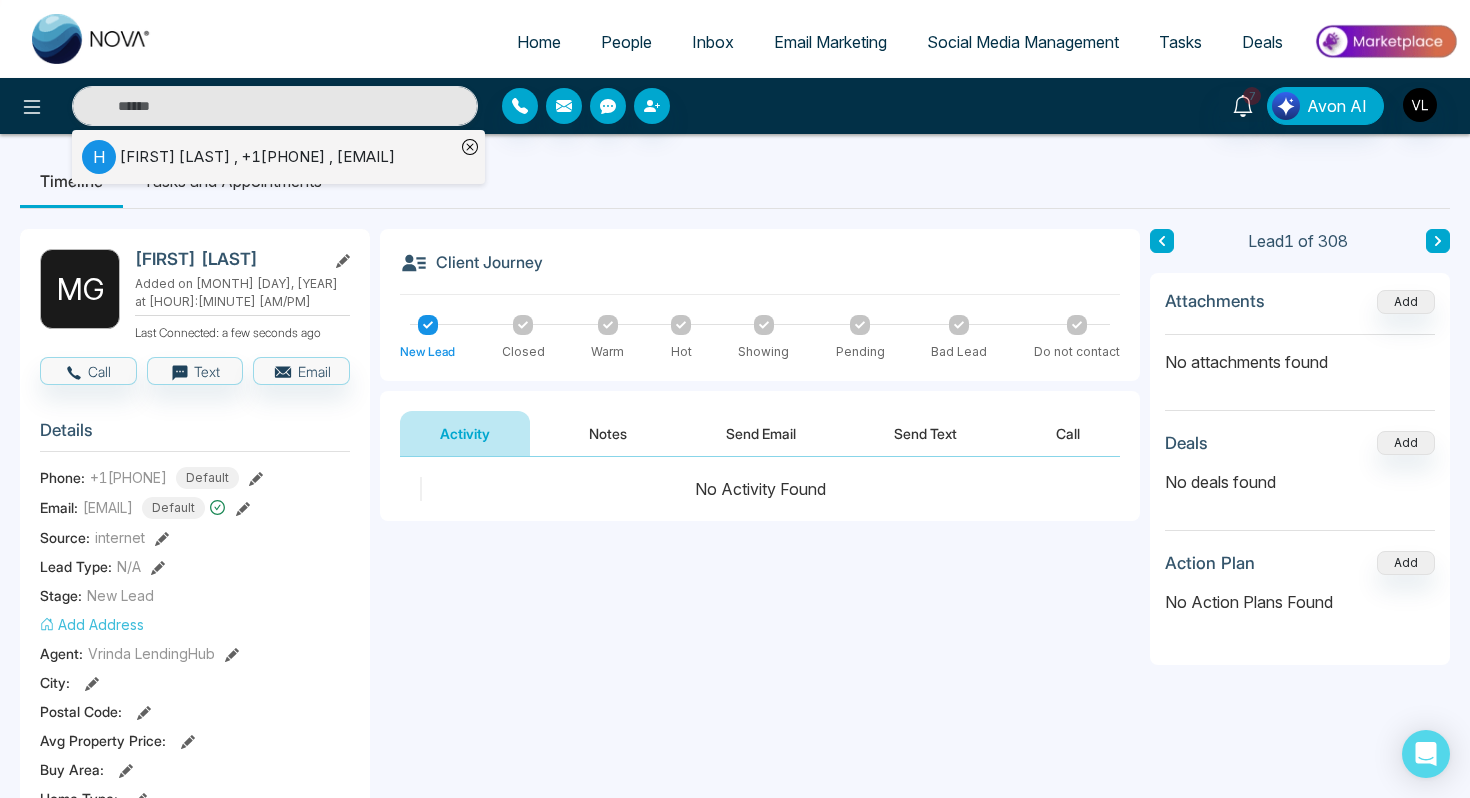 type on "*****" 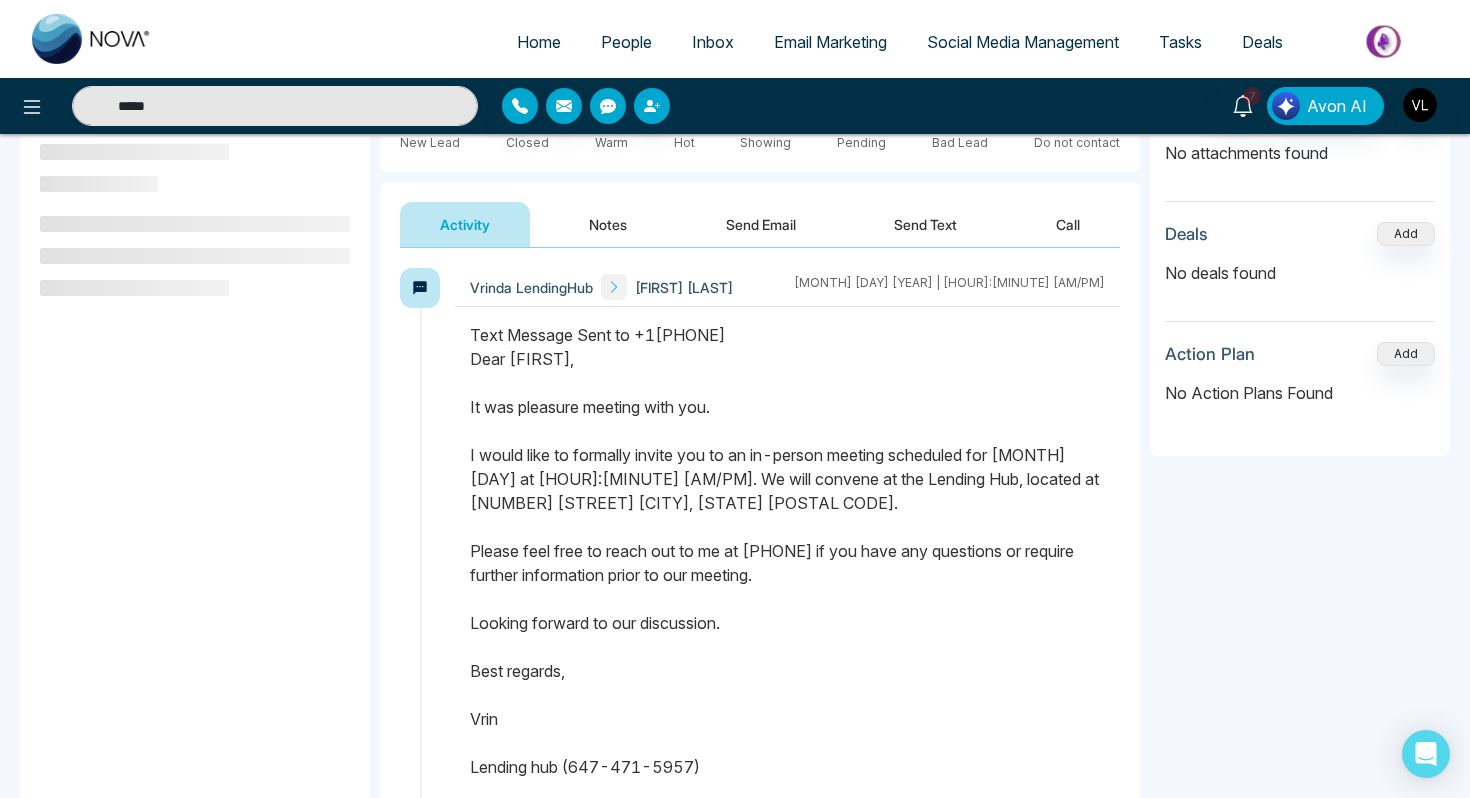scroll, scrollTop: 212, scrollLeft: 0, axis: vertical 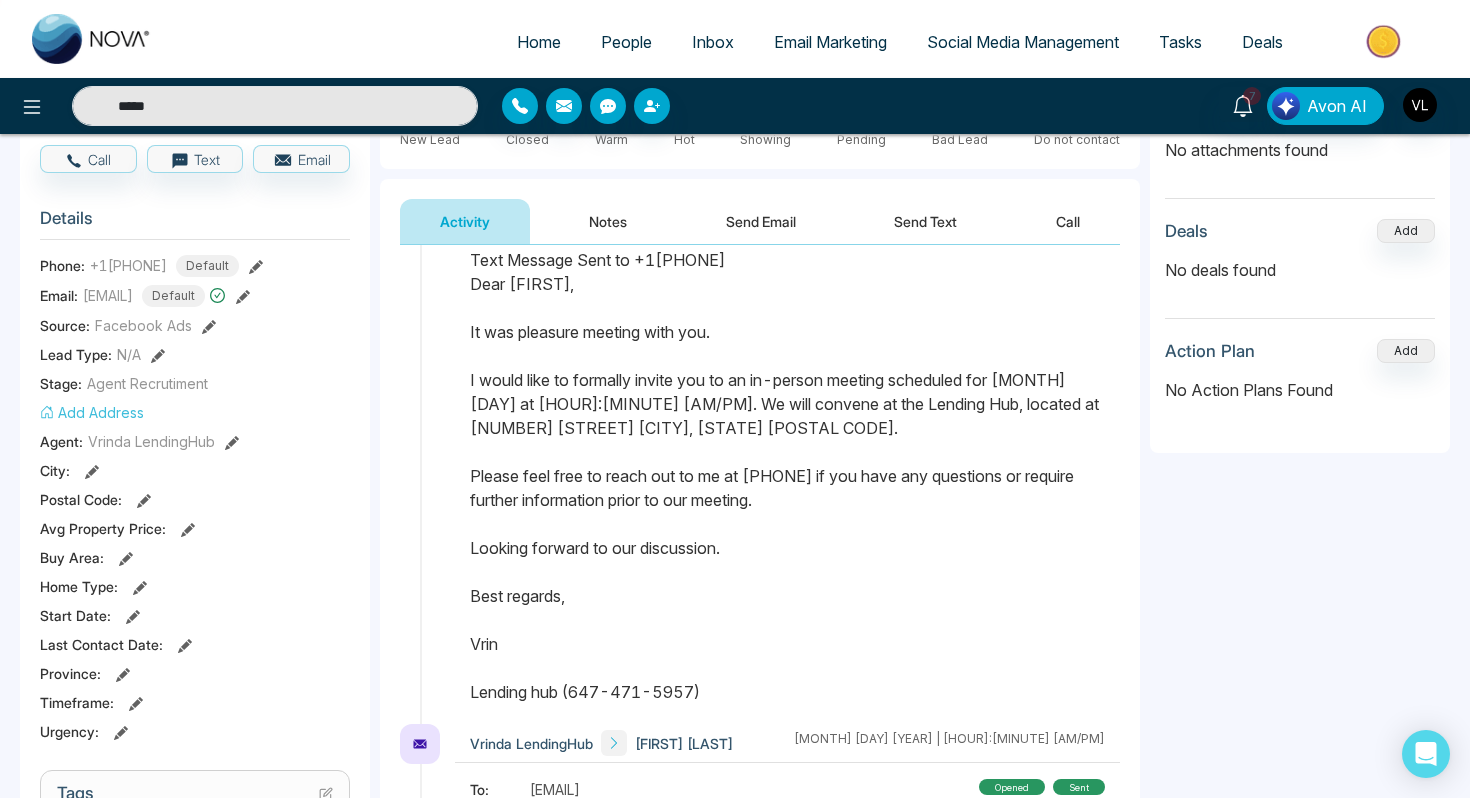 drag, startPoint x: 463, startPoint y: 278, endPoint x: 736, endPoint y: 699, distance: 501.76688 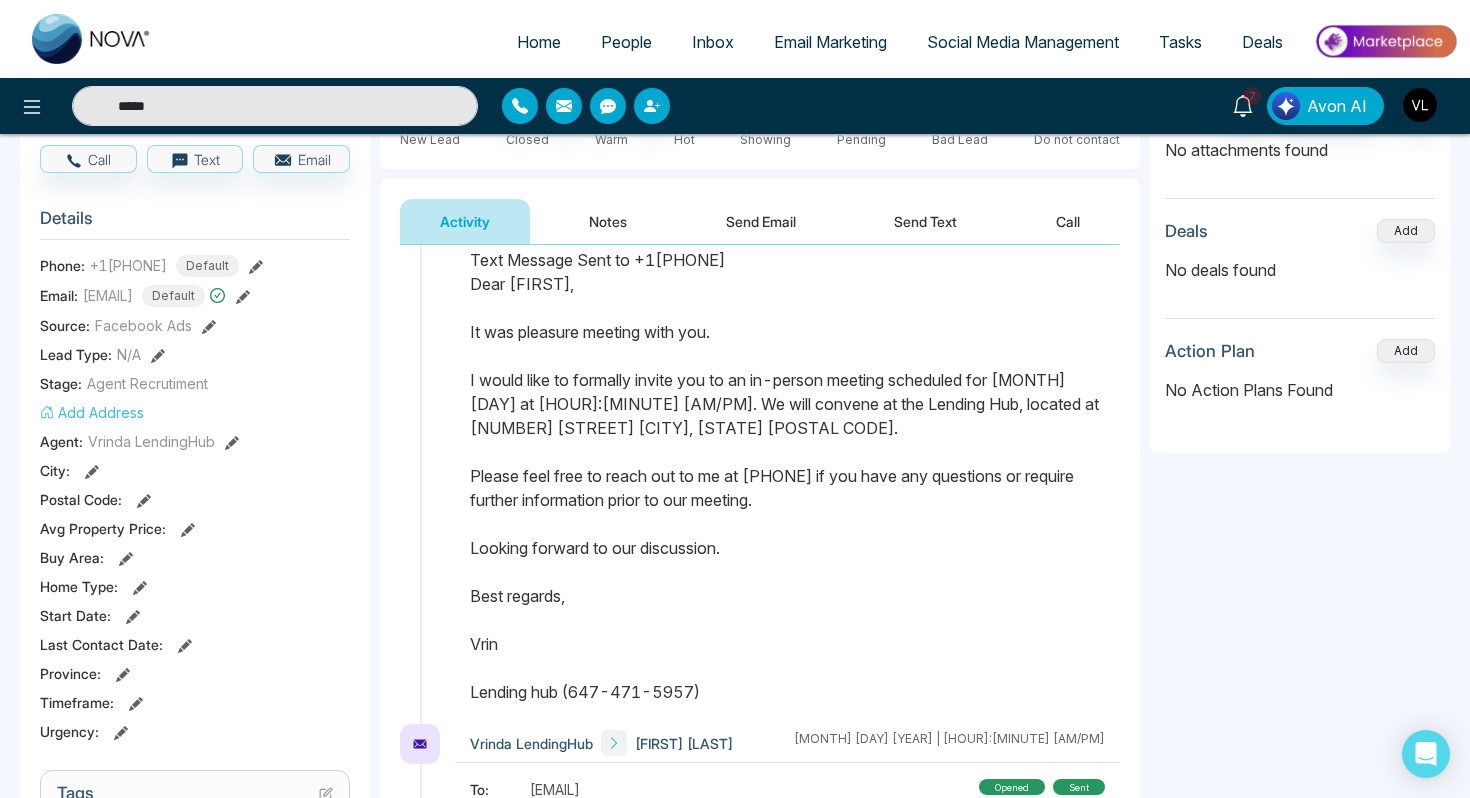 click at bounding box center [787, 486] 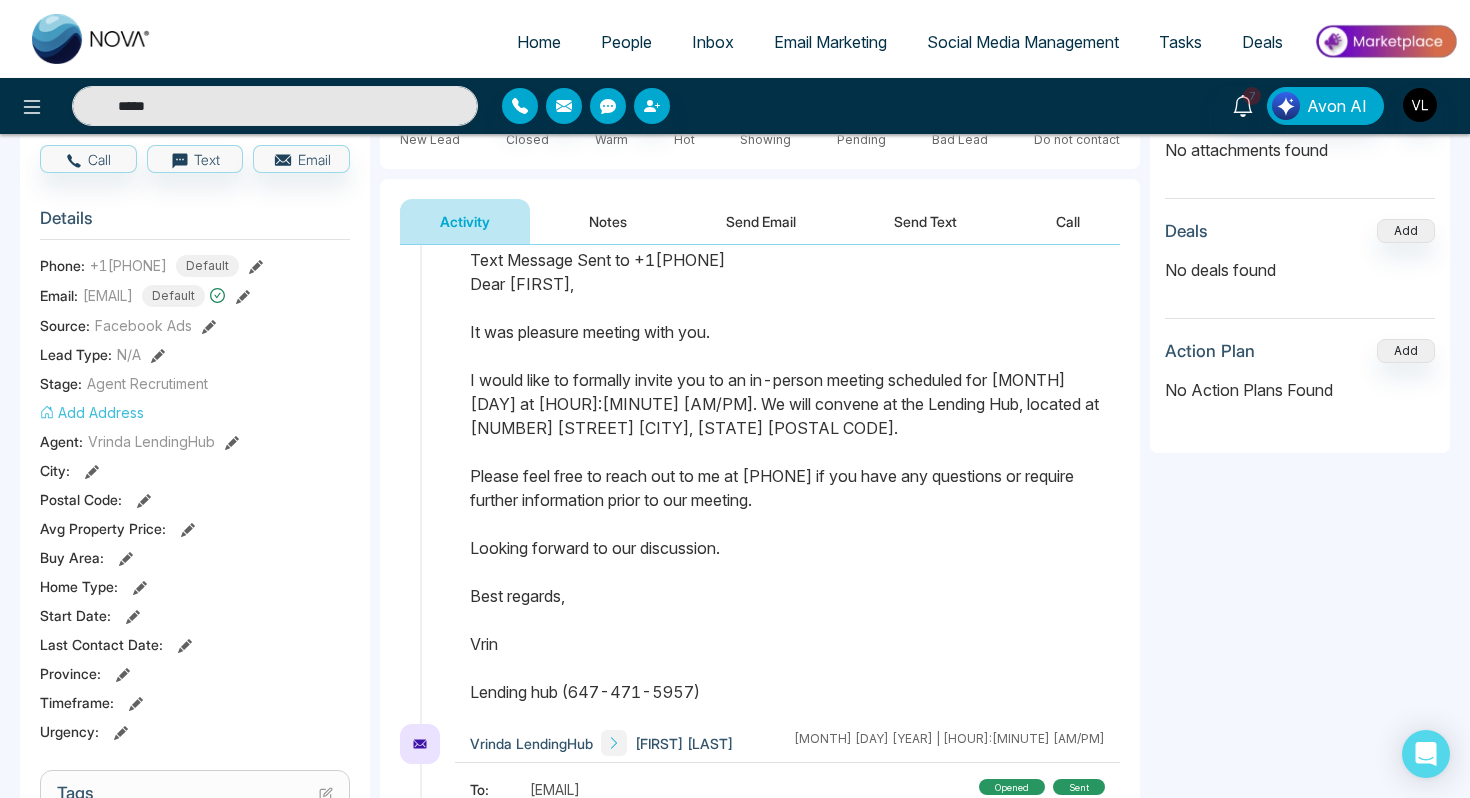 type 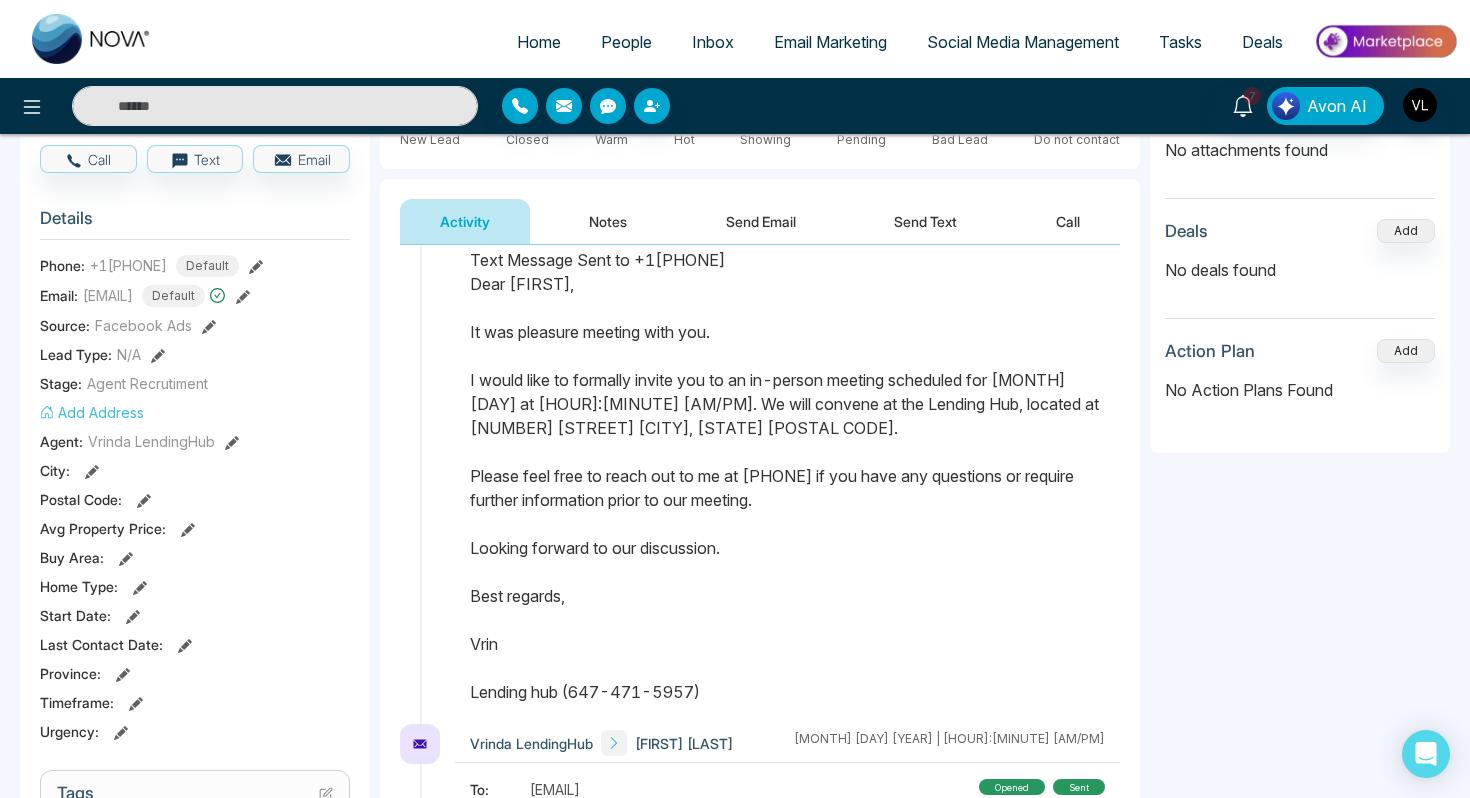 scroll, scrollTop: 0, scrollLeft: 0, axis: both 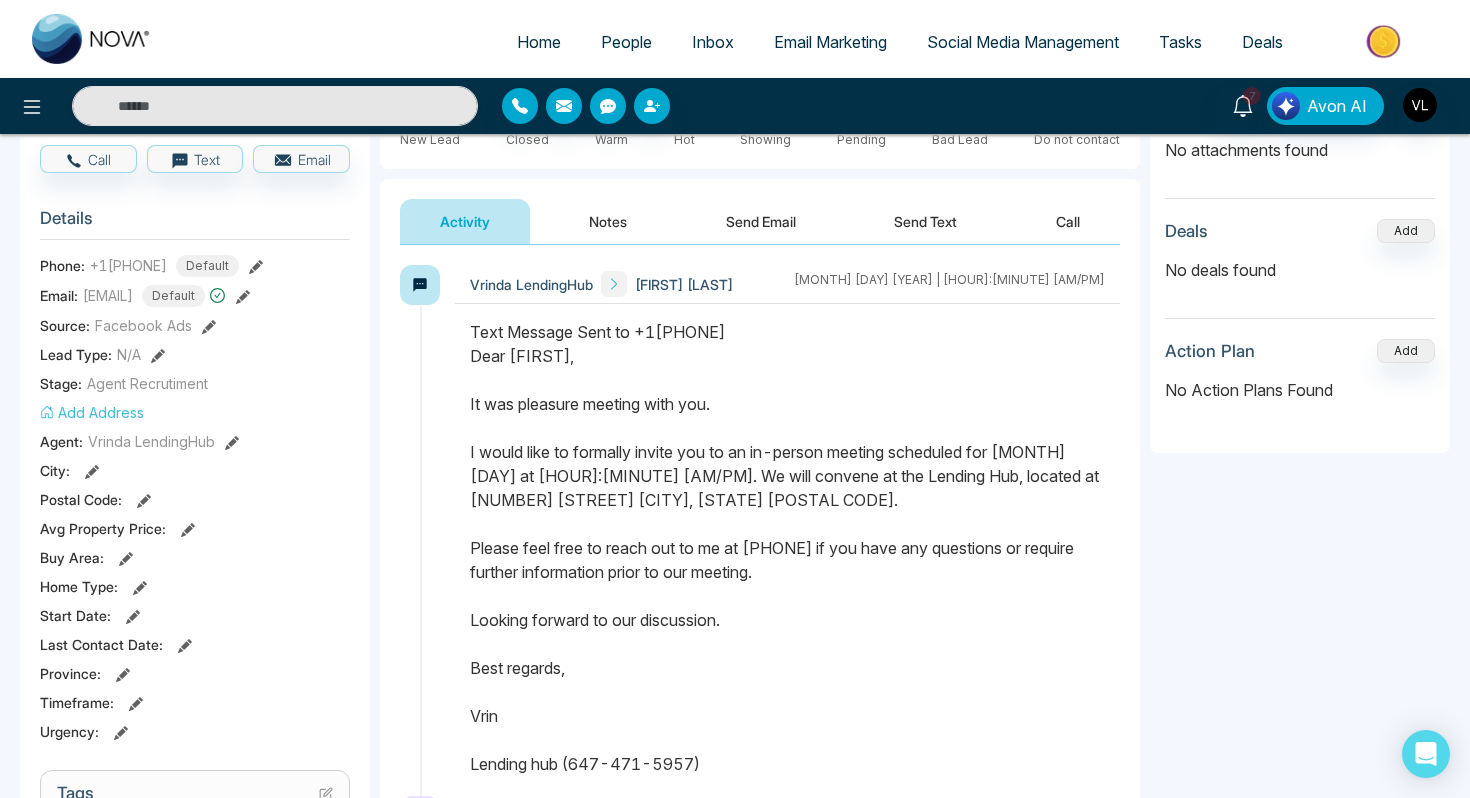 click on "People" at bounding box center (626, 42) 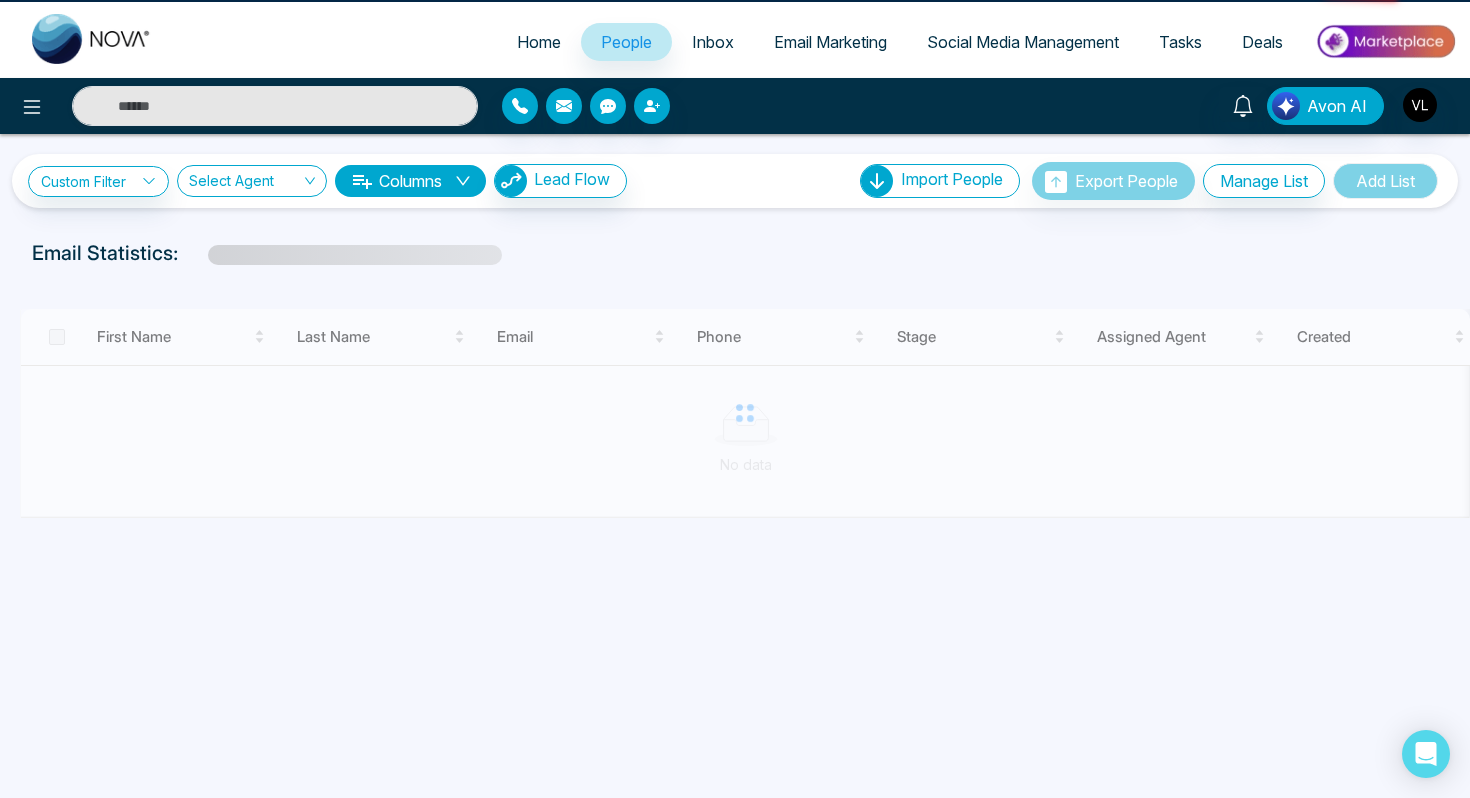 scroll, scrollTop: 0, scrollLeft: 0, axis: both 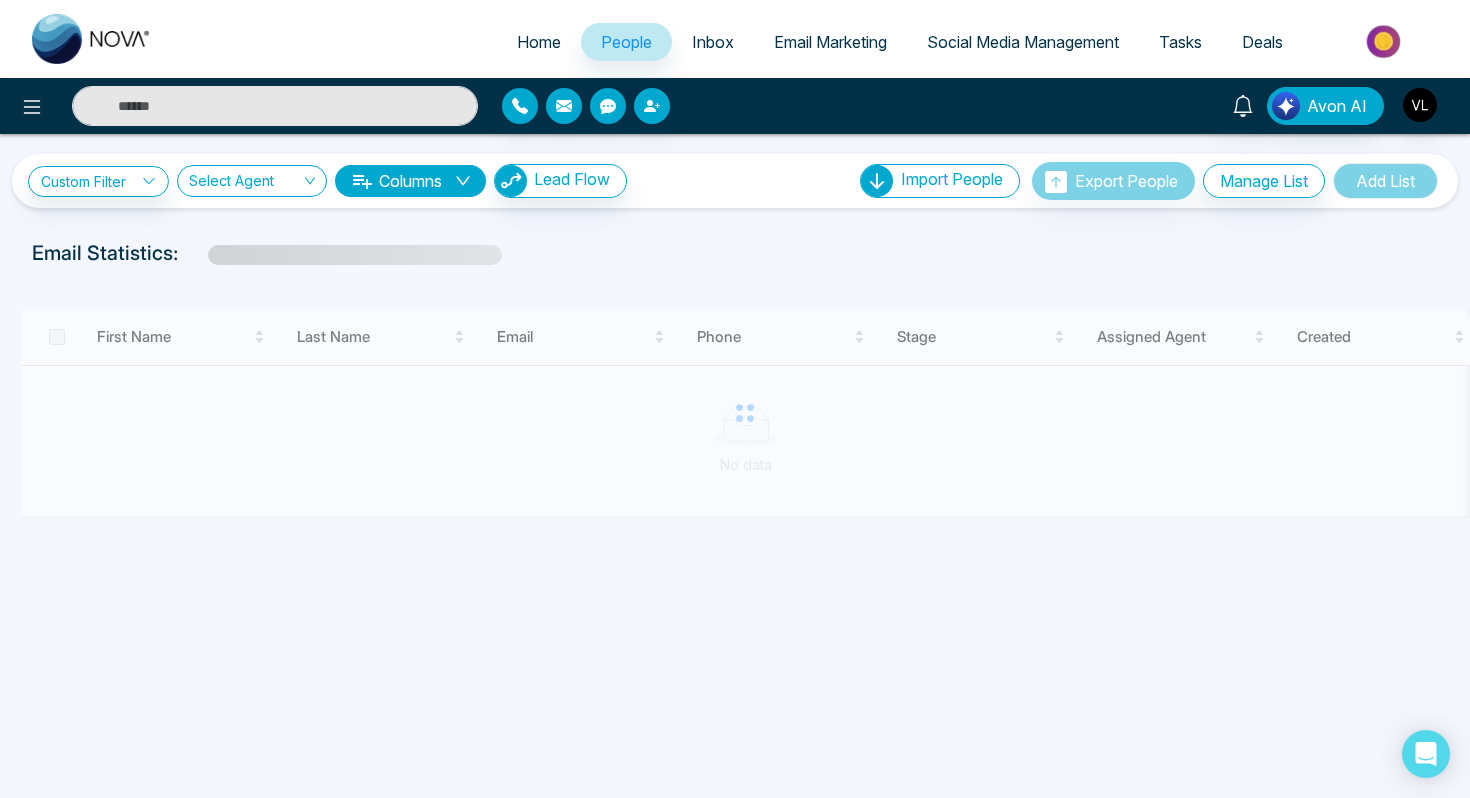 click at bounding box center [275, 106] 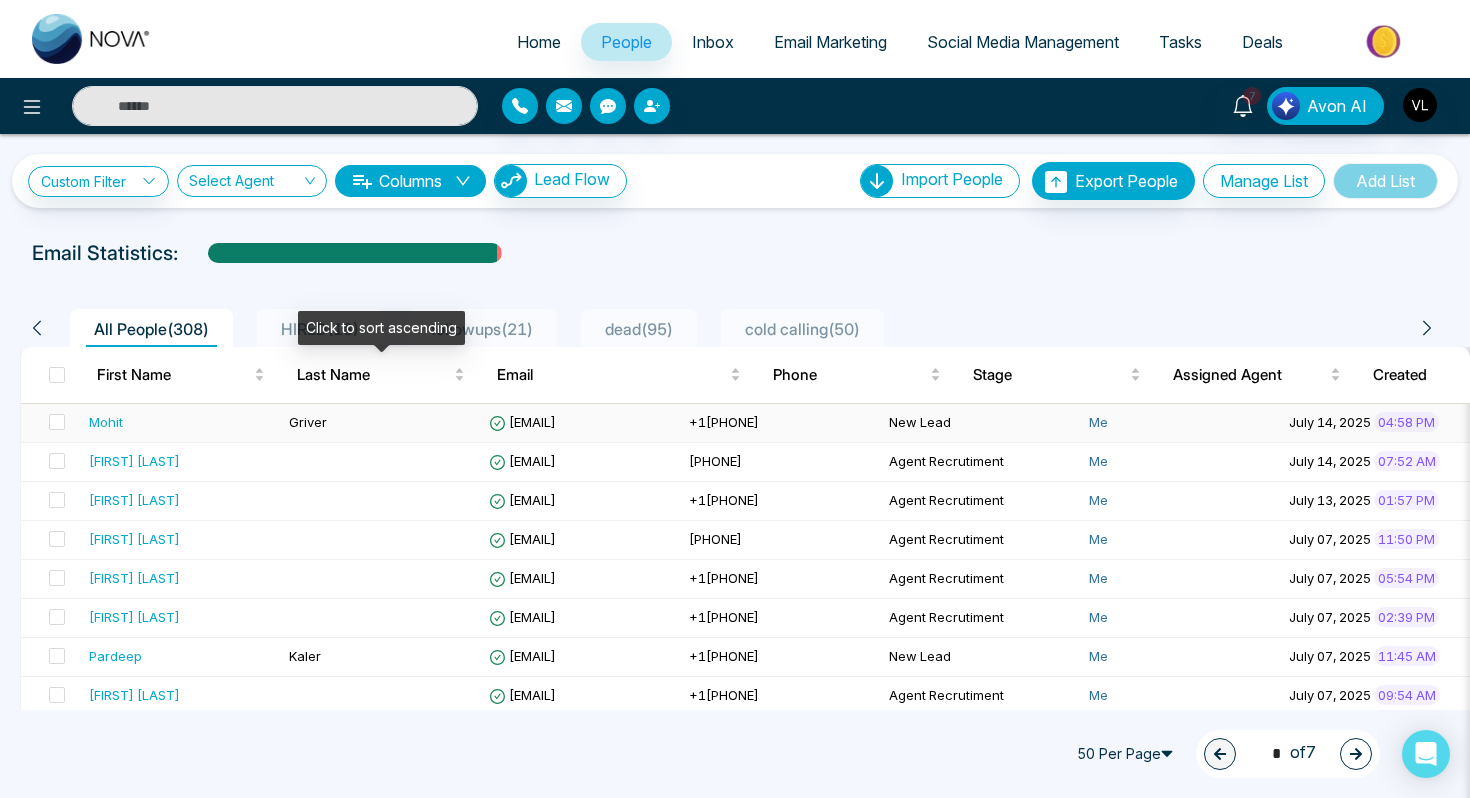 click on "Griver" at bounding box center (381, 423) 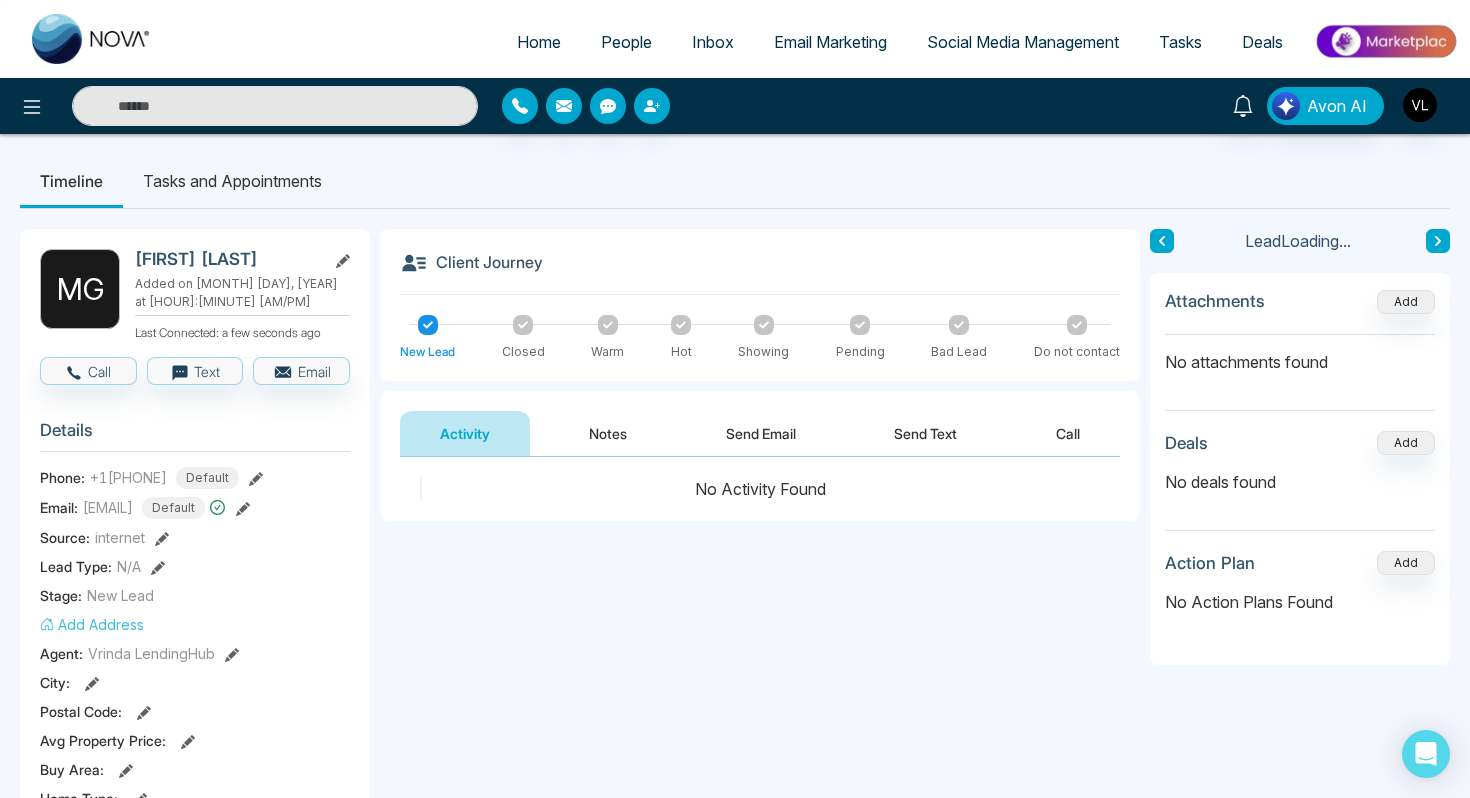 click on "Send Email" at bounding box center (761, 433) 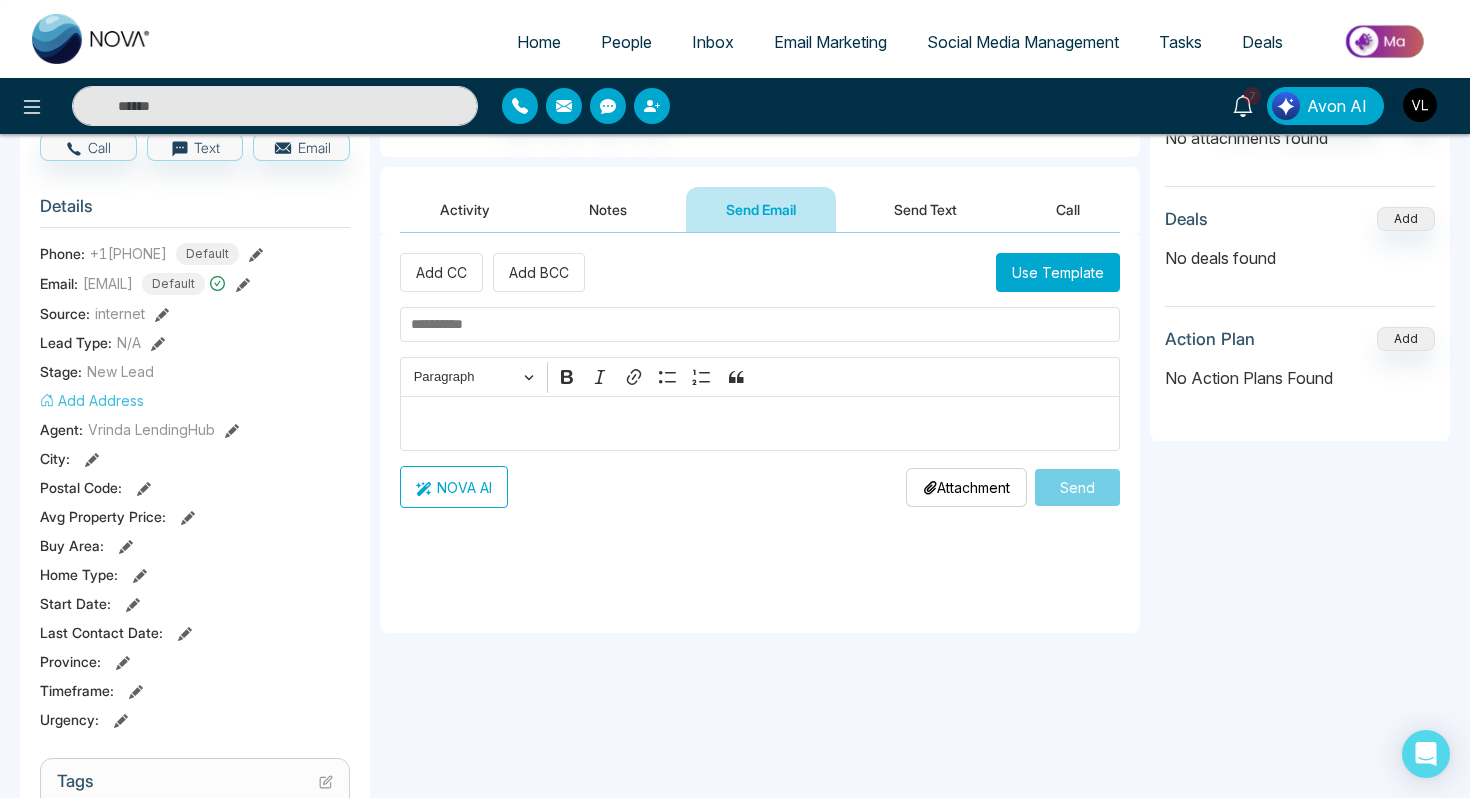 click at bounding box center (760, 424) 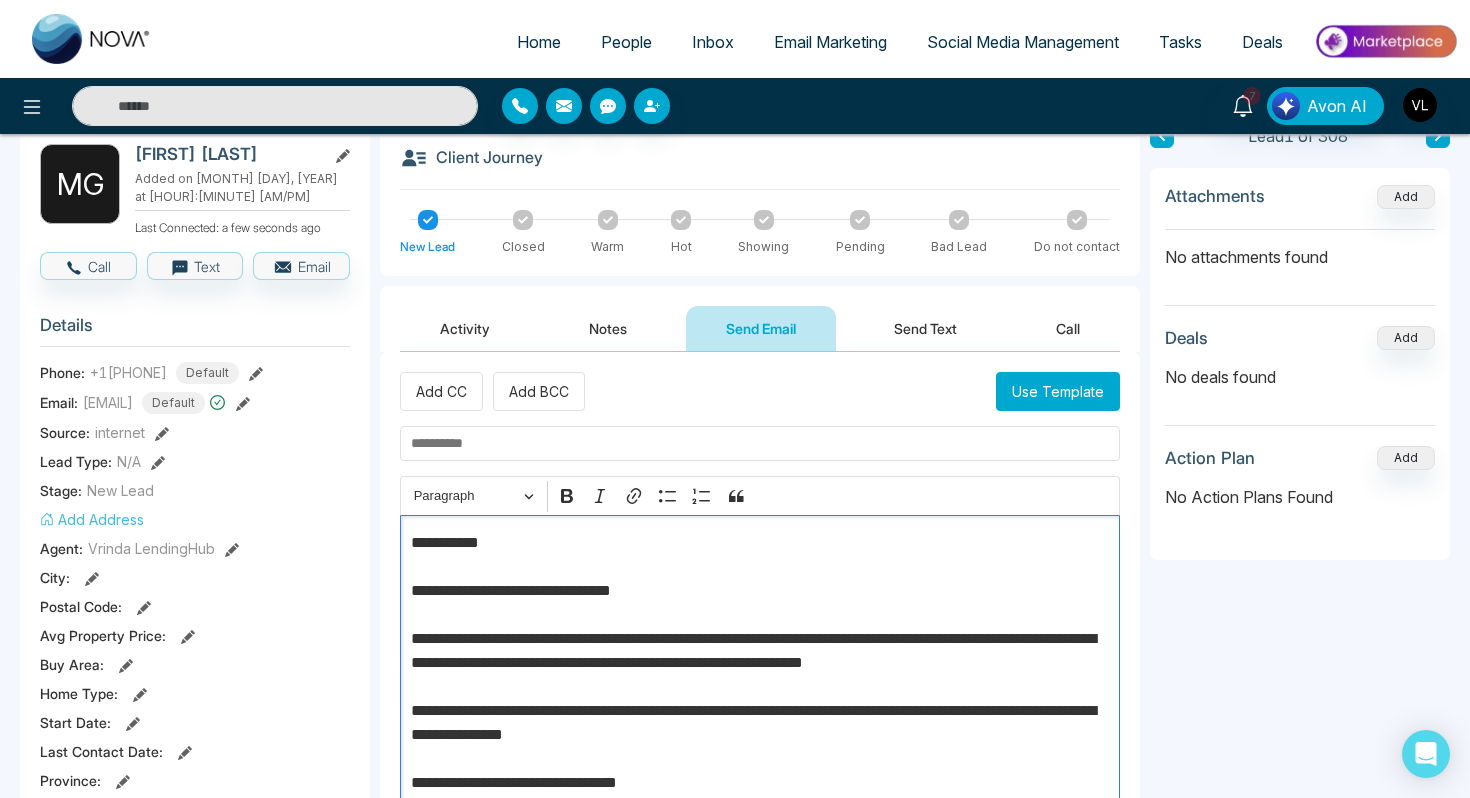scroll, scrollTop: 100, scrollLeft: 0, axis: vertical 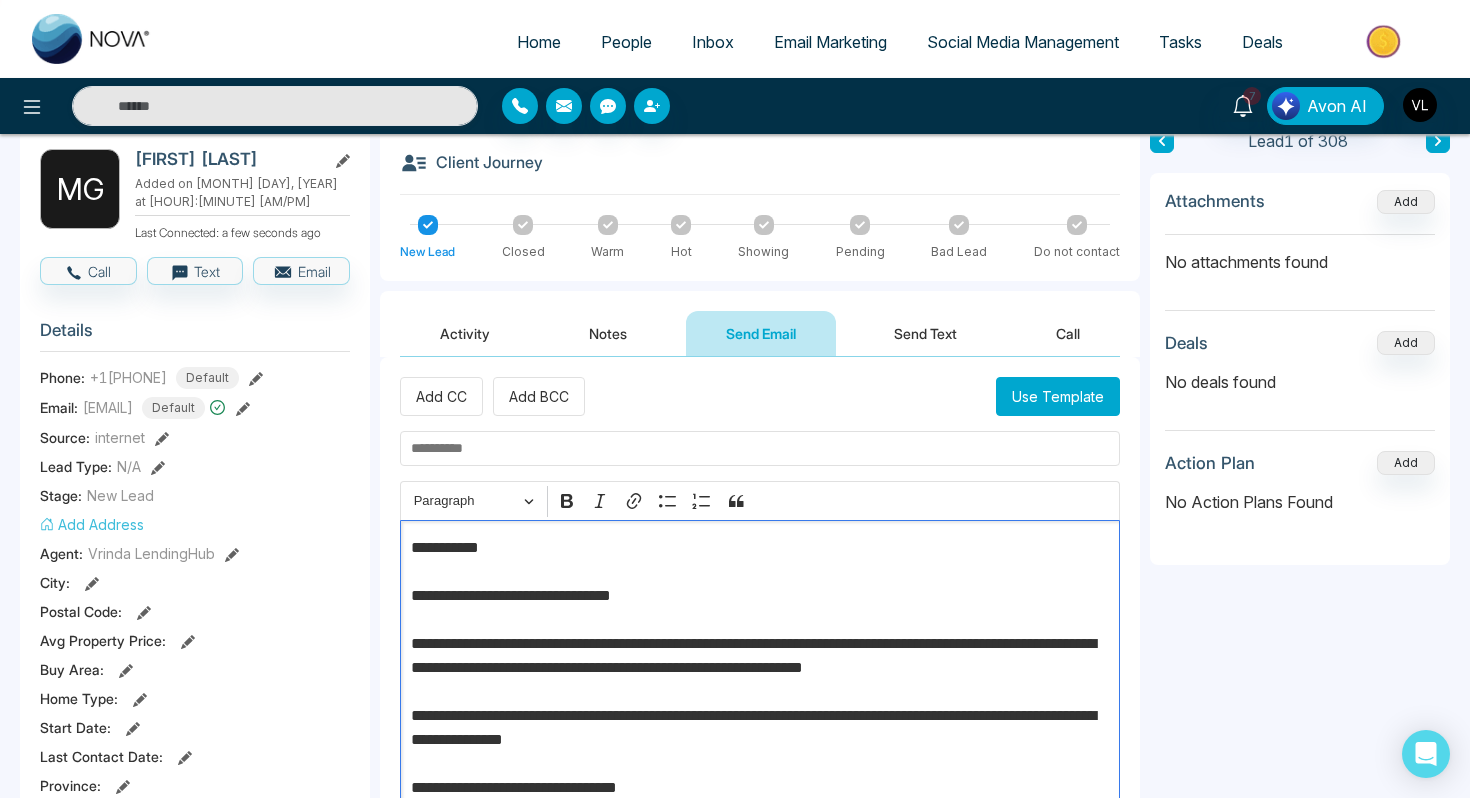 click on "[FIRST] [LAST]" at bounding box center [226, 159] 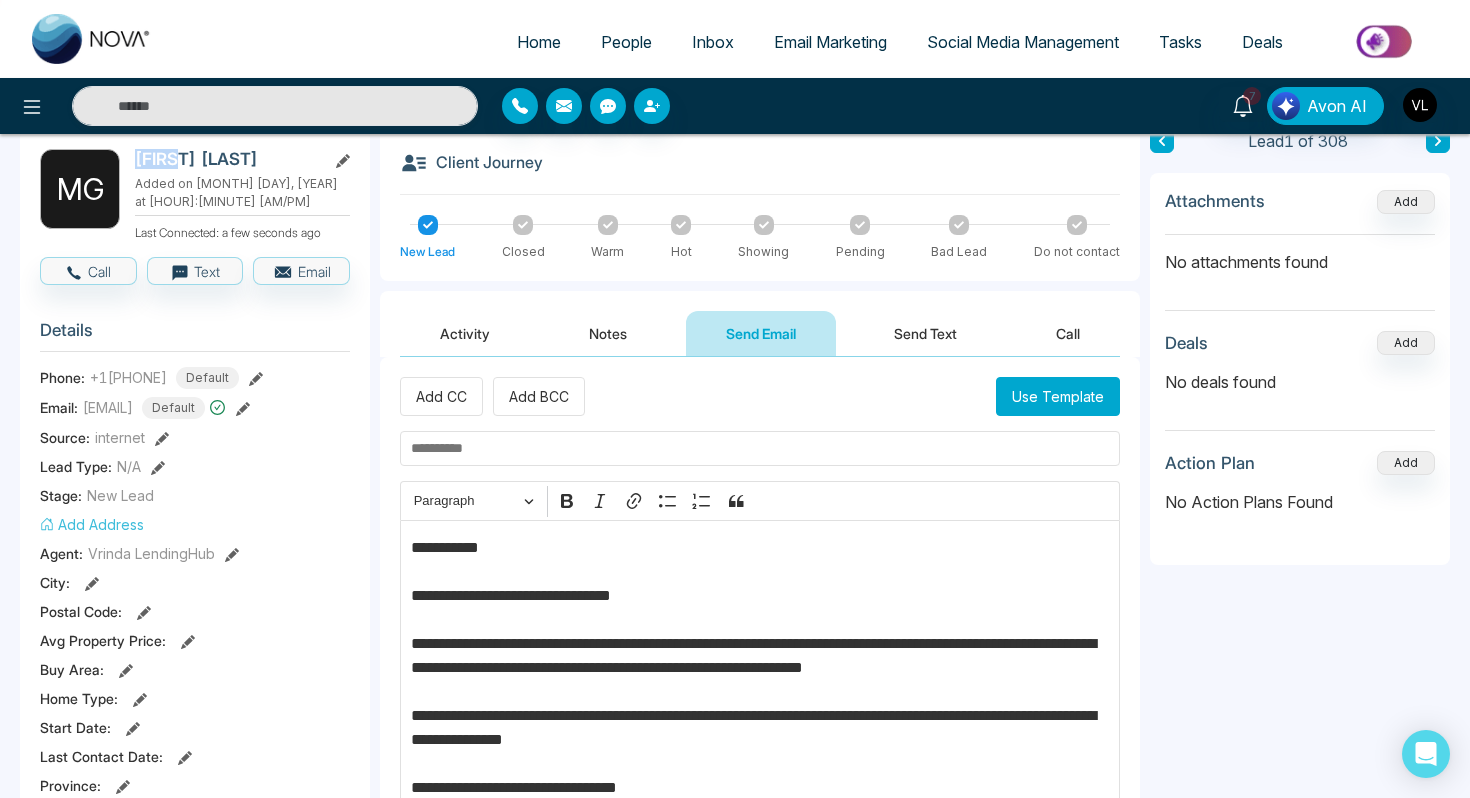 click on "[FIRST] [LAST]" at bounding box center [226, 159] 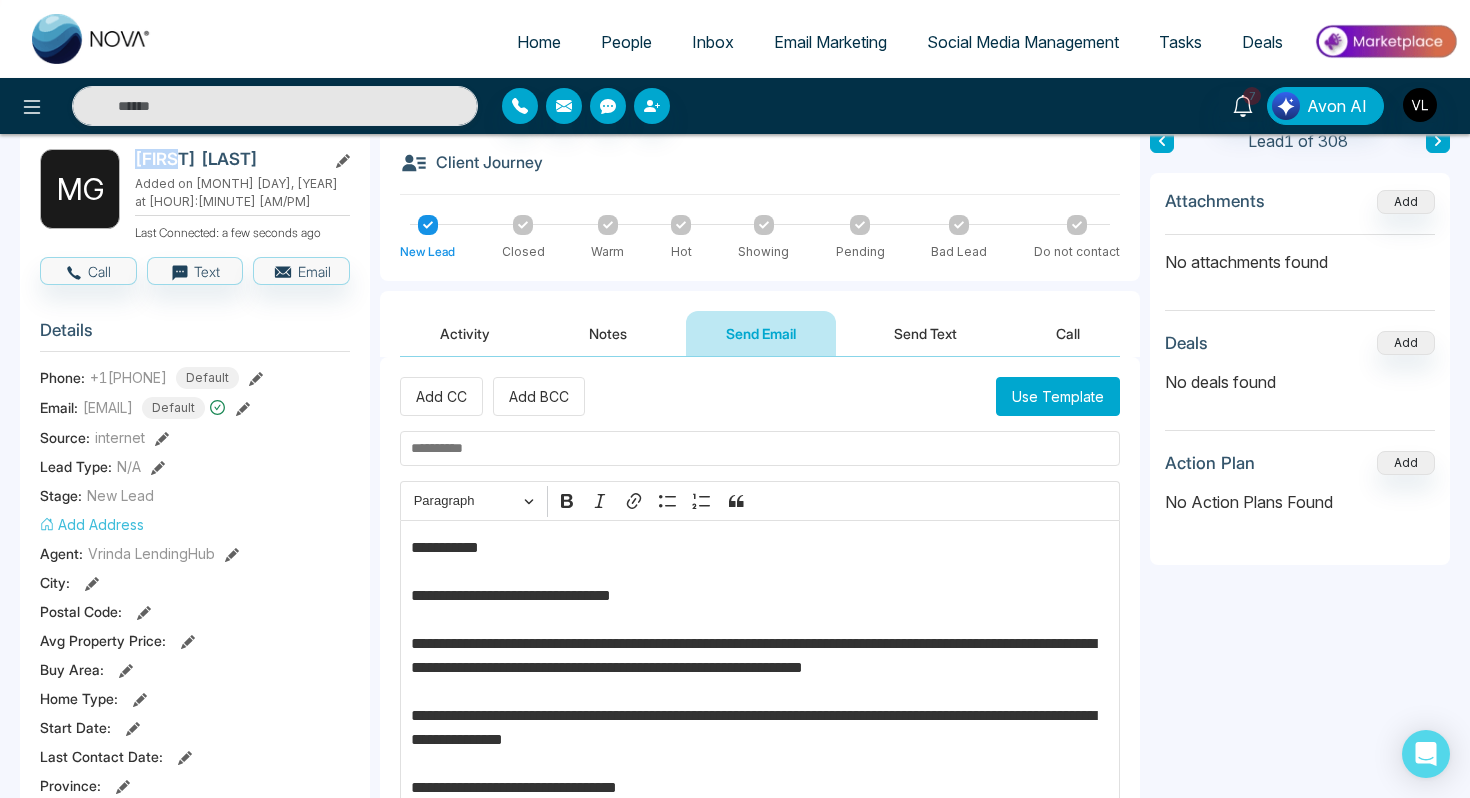 copy on "Mohit" 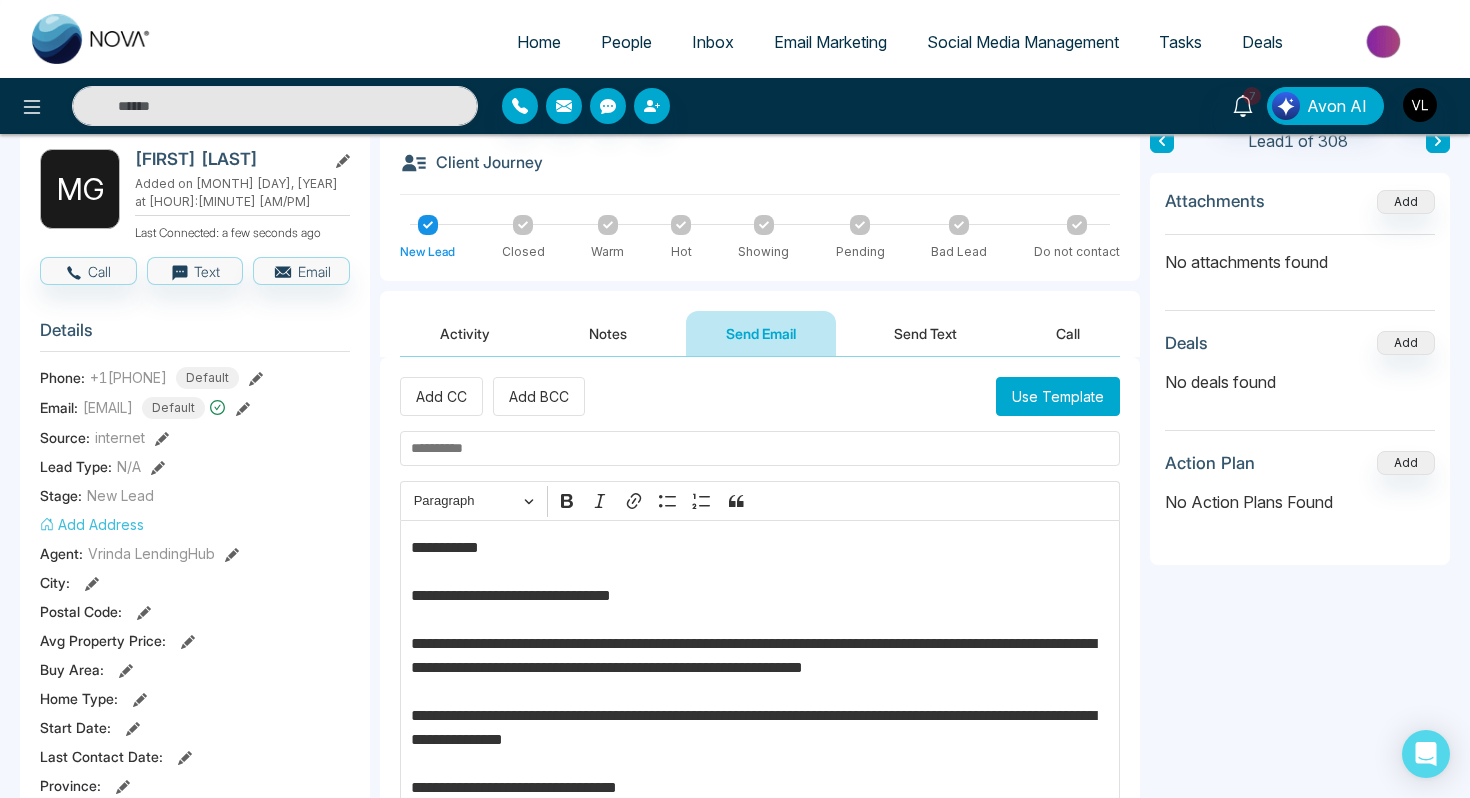 click on "**********" at bounding box center [760, 740] 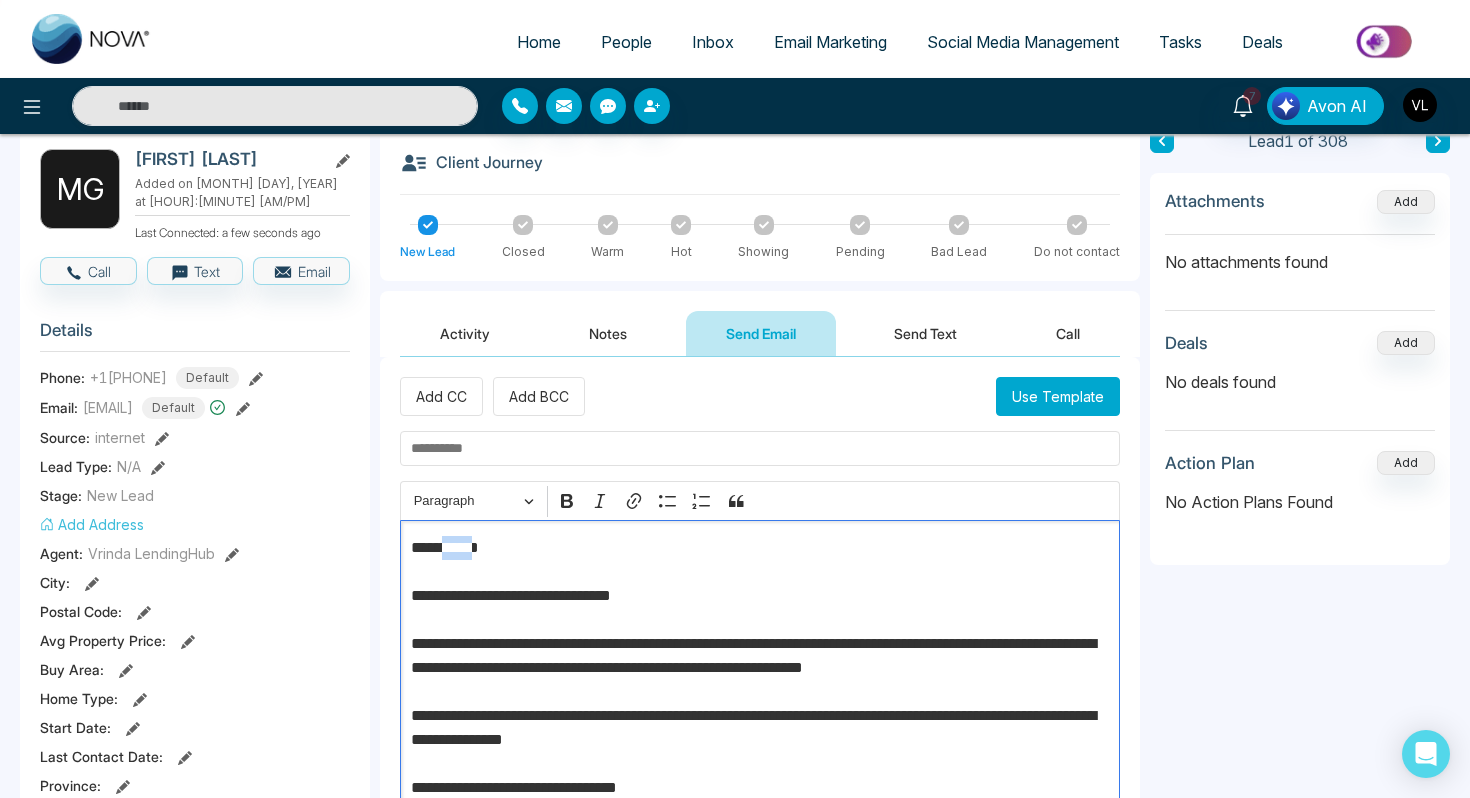 click on "**********" at bounding box center [760, 740] 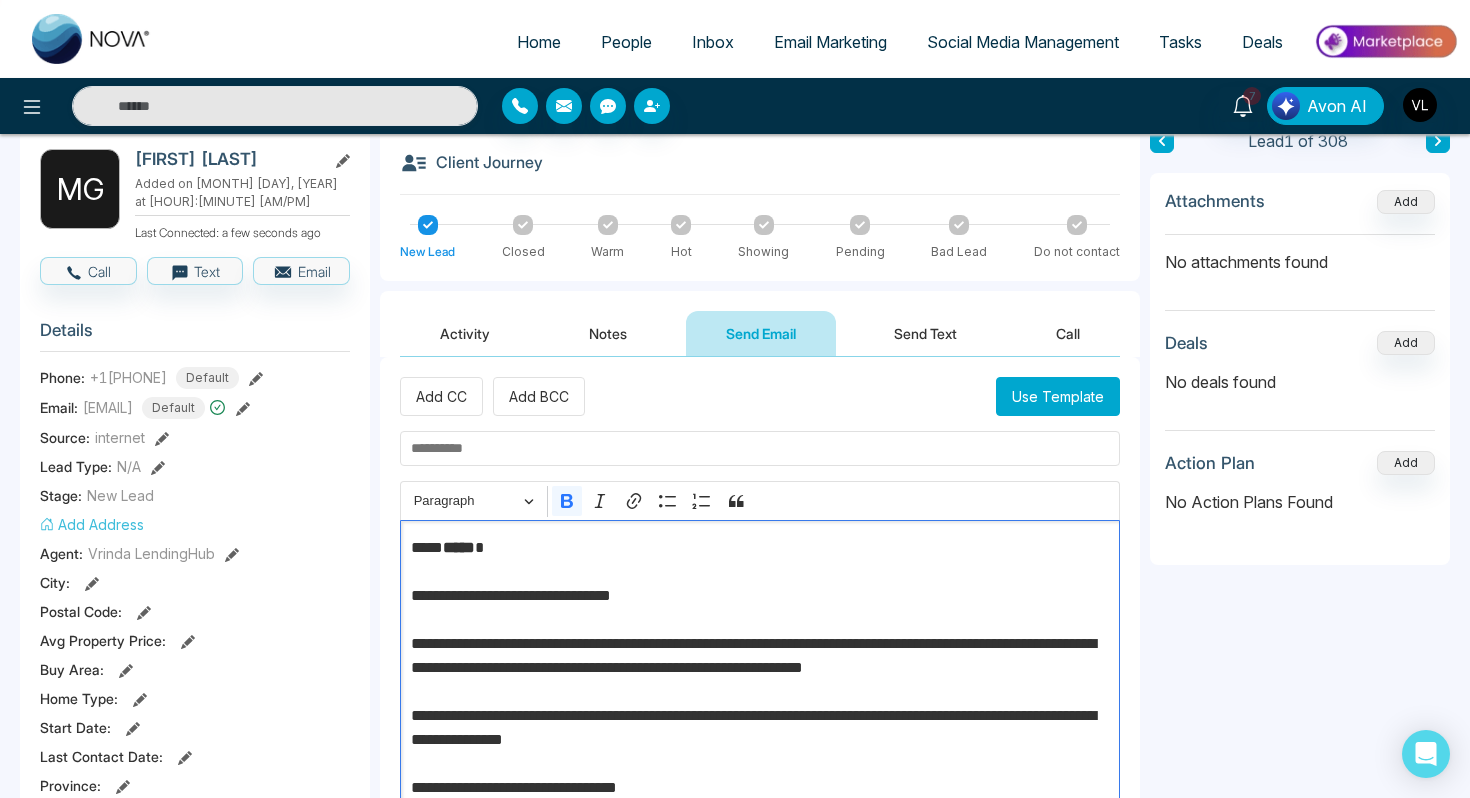 click on "*****" at bounding box center [459, 547] 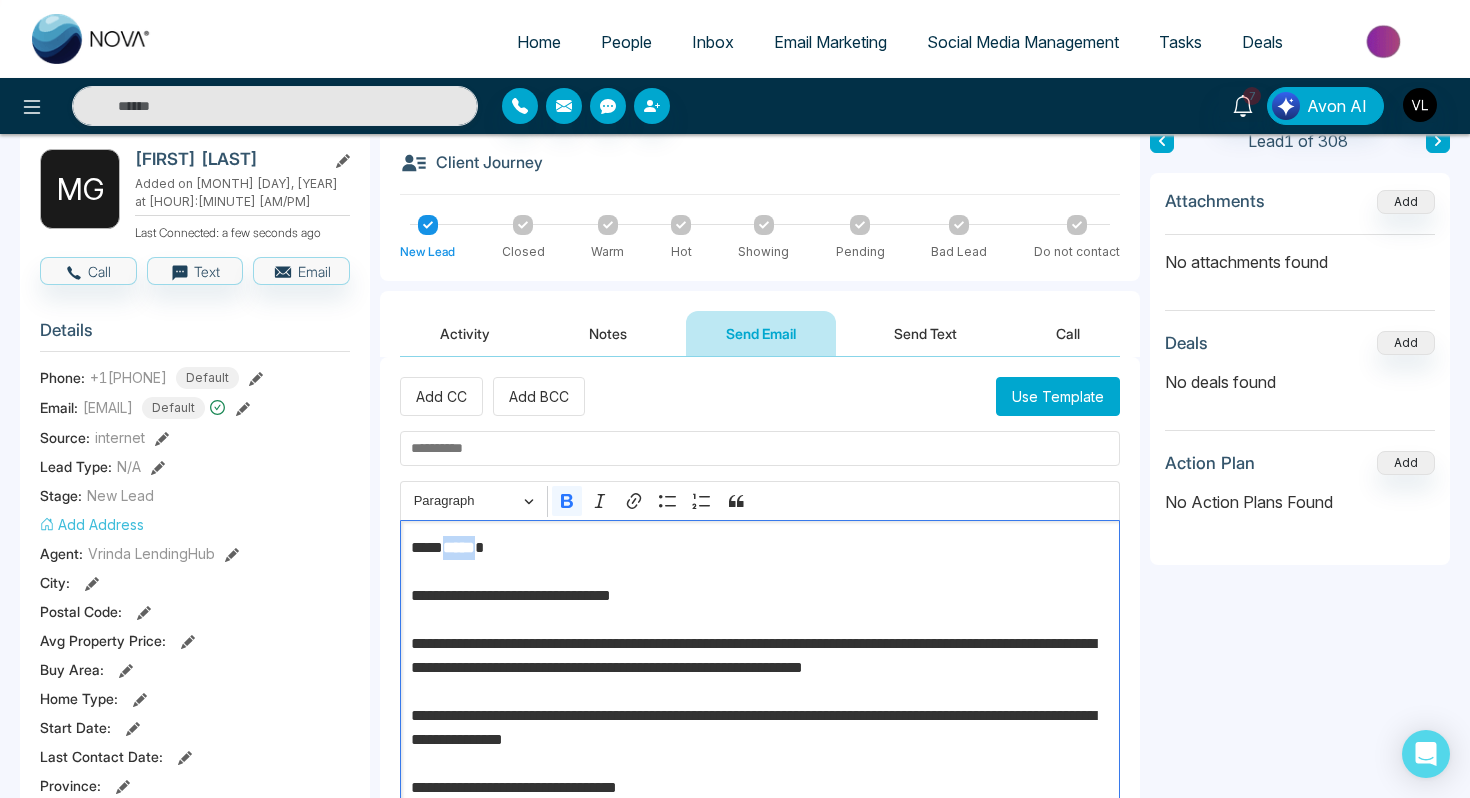 click on "*****" at bounding box center (459, 547) 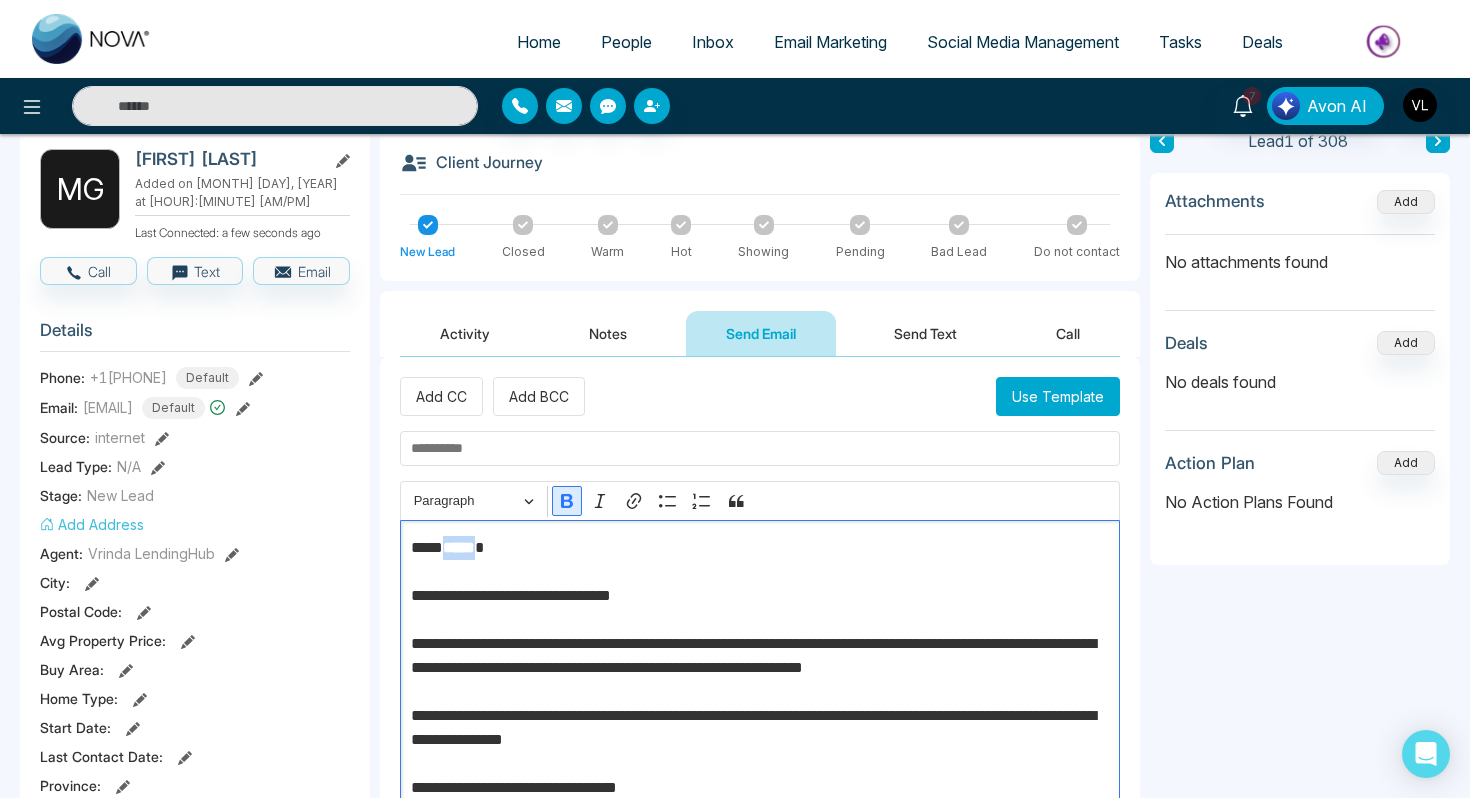 click 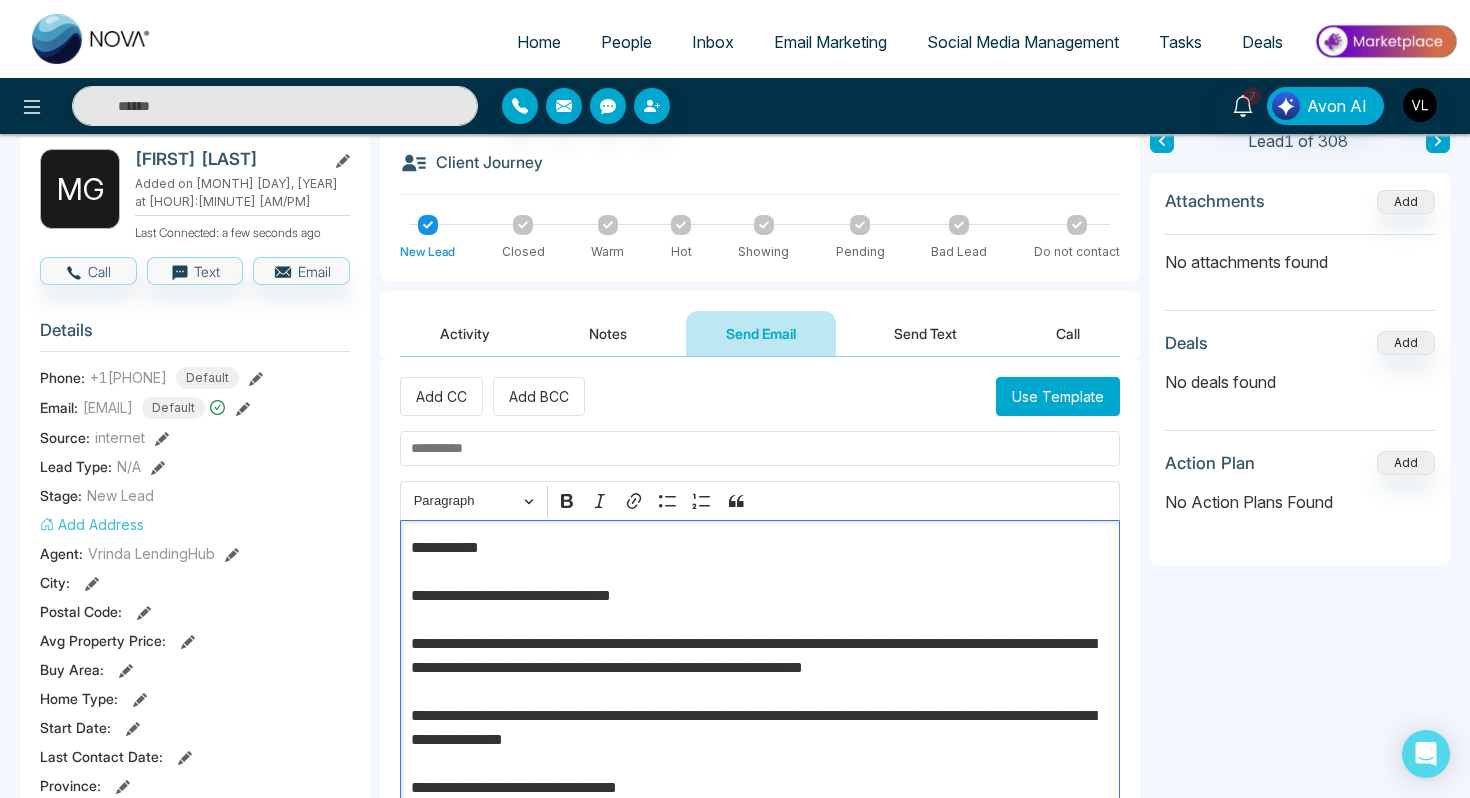 click at bounding box center [760, 448] 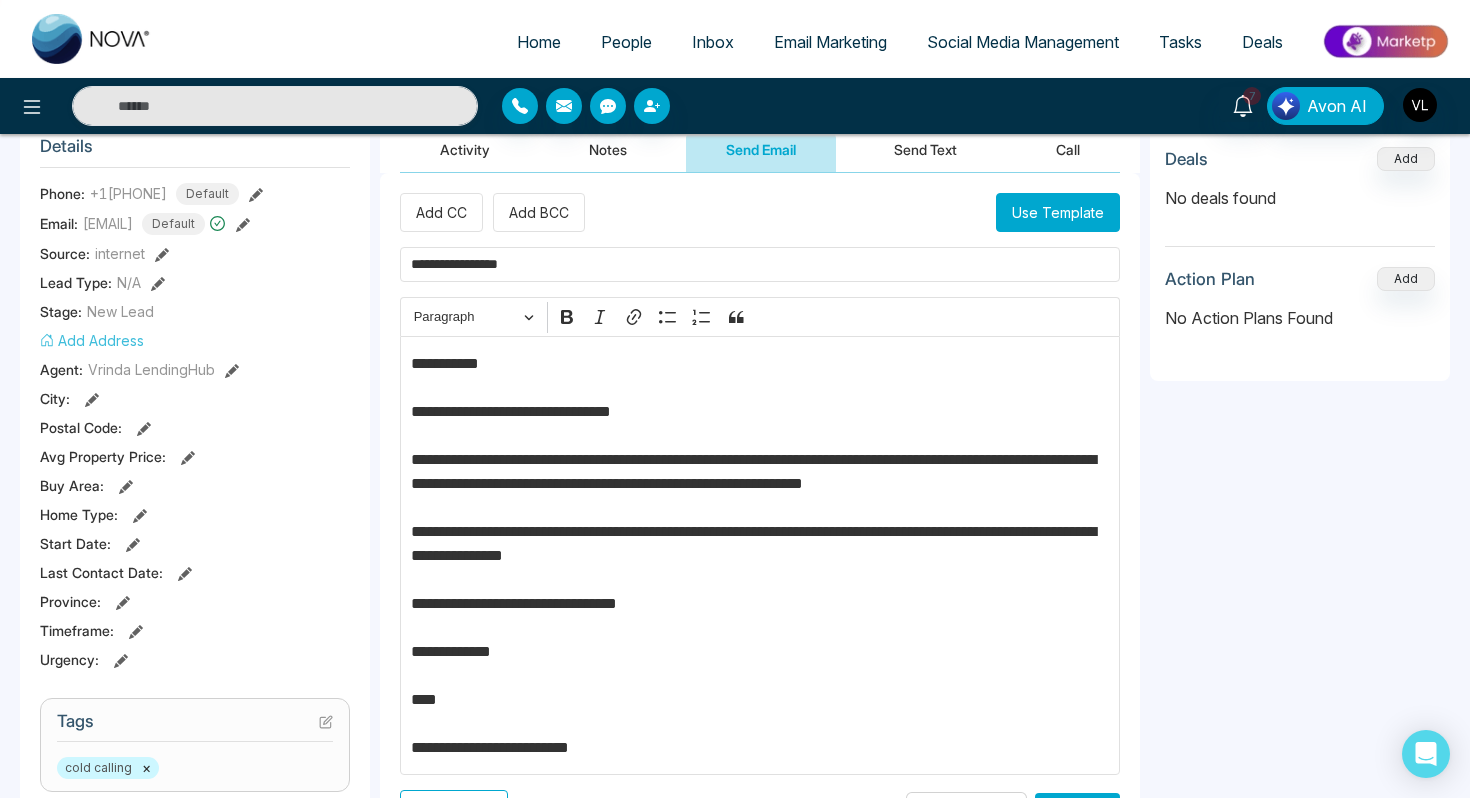 scroll, scrollTop: 291, scrollLeft: 0, axis: vertical 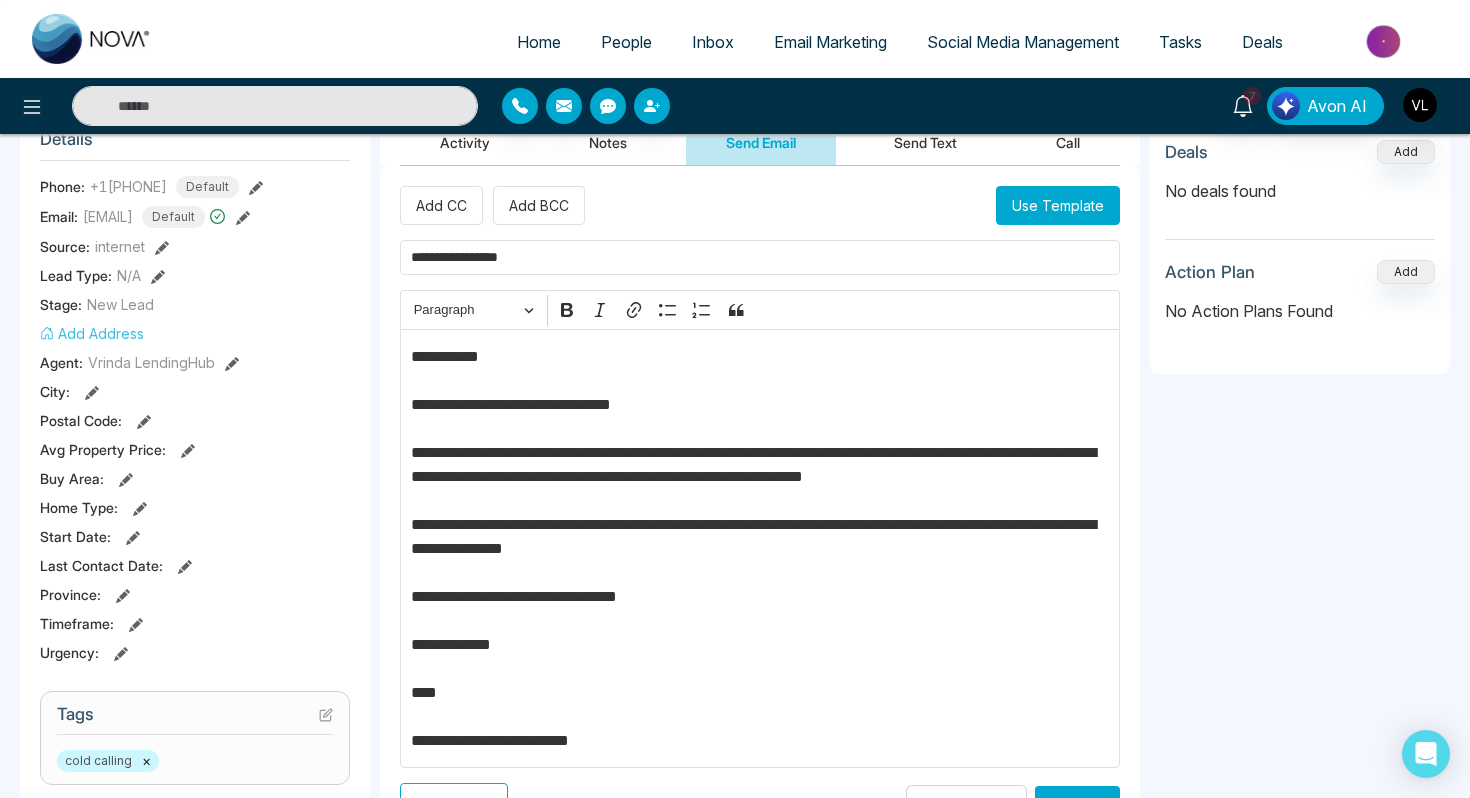 type on "**********" 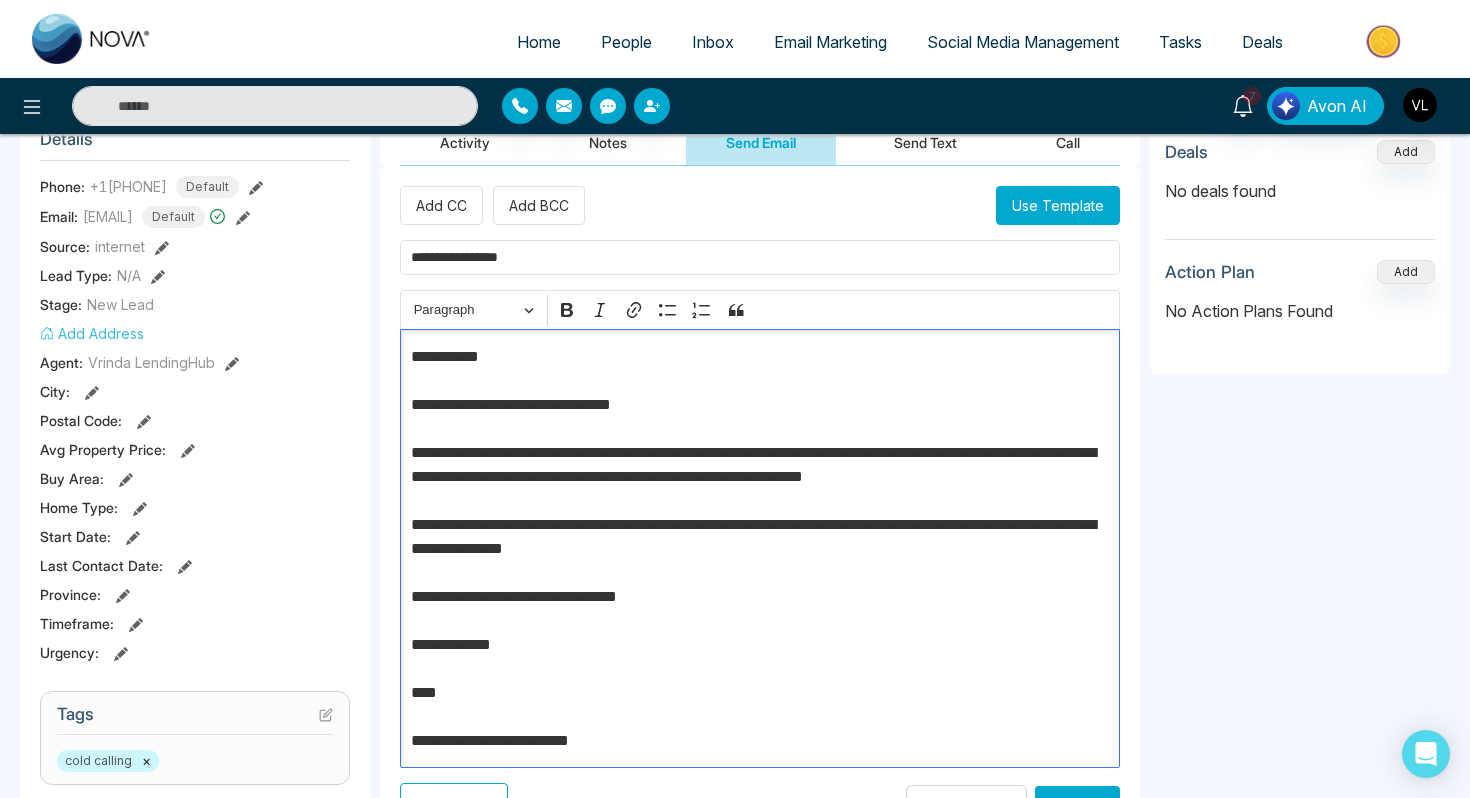 click on "**********" at bounding box center [760, 549] 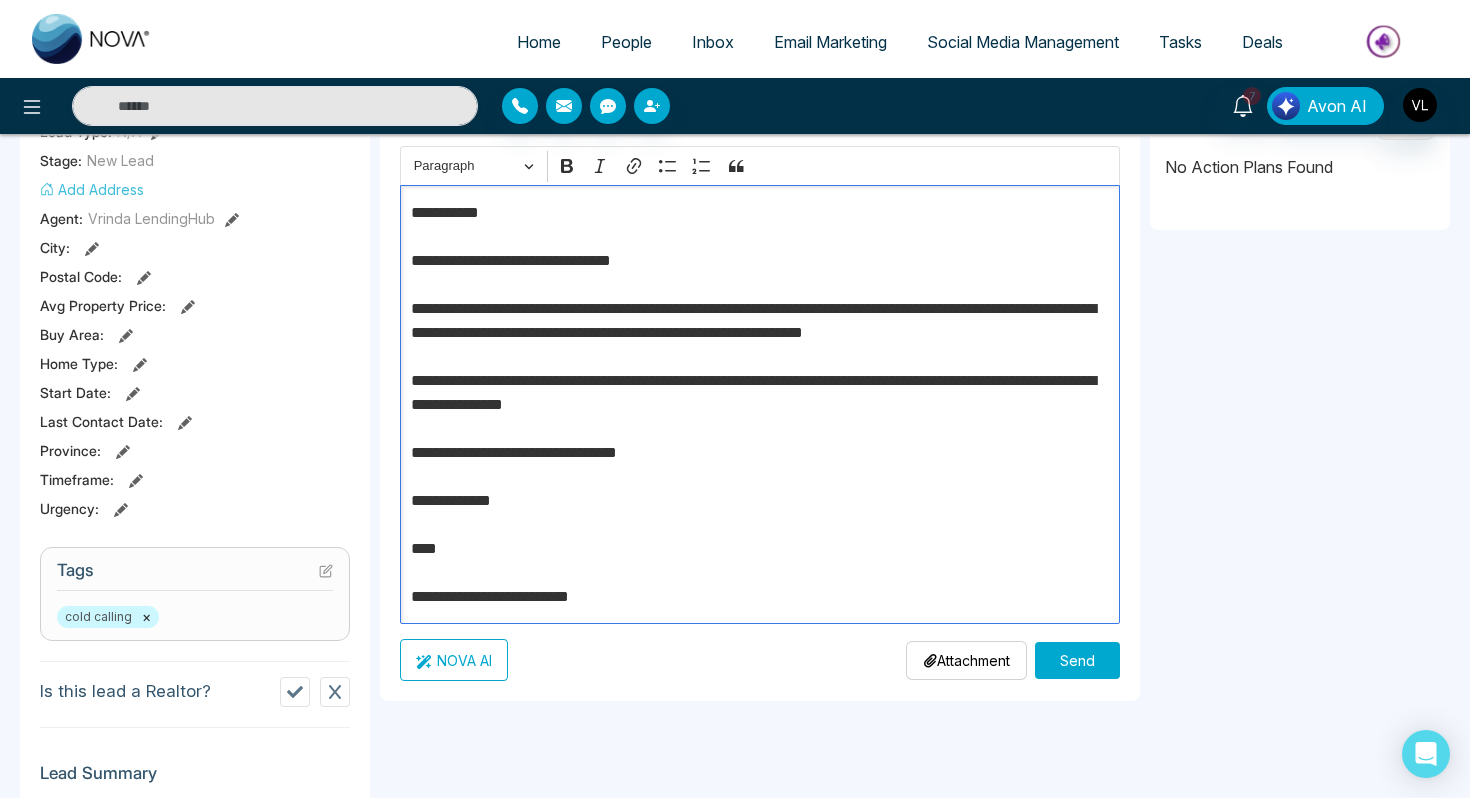 scroll, scrollTop: 436, scrollLeft: 0, axis: vertical 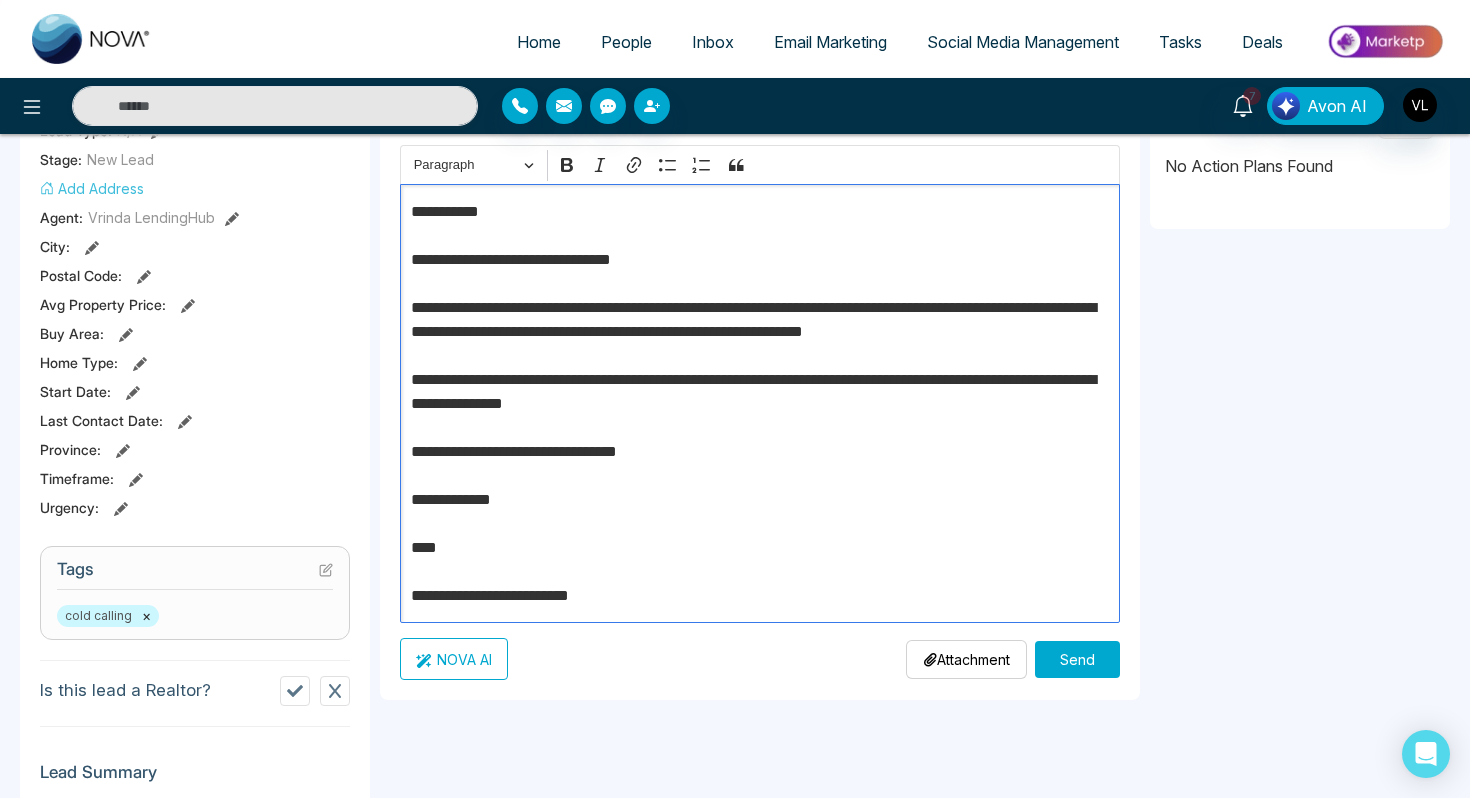 click on "**********" at bounding box center (760, 404) 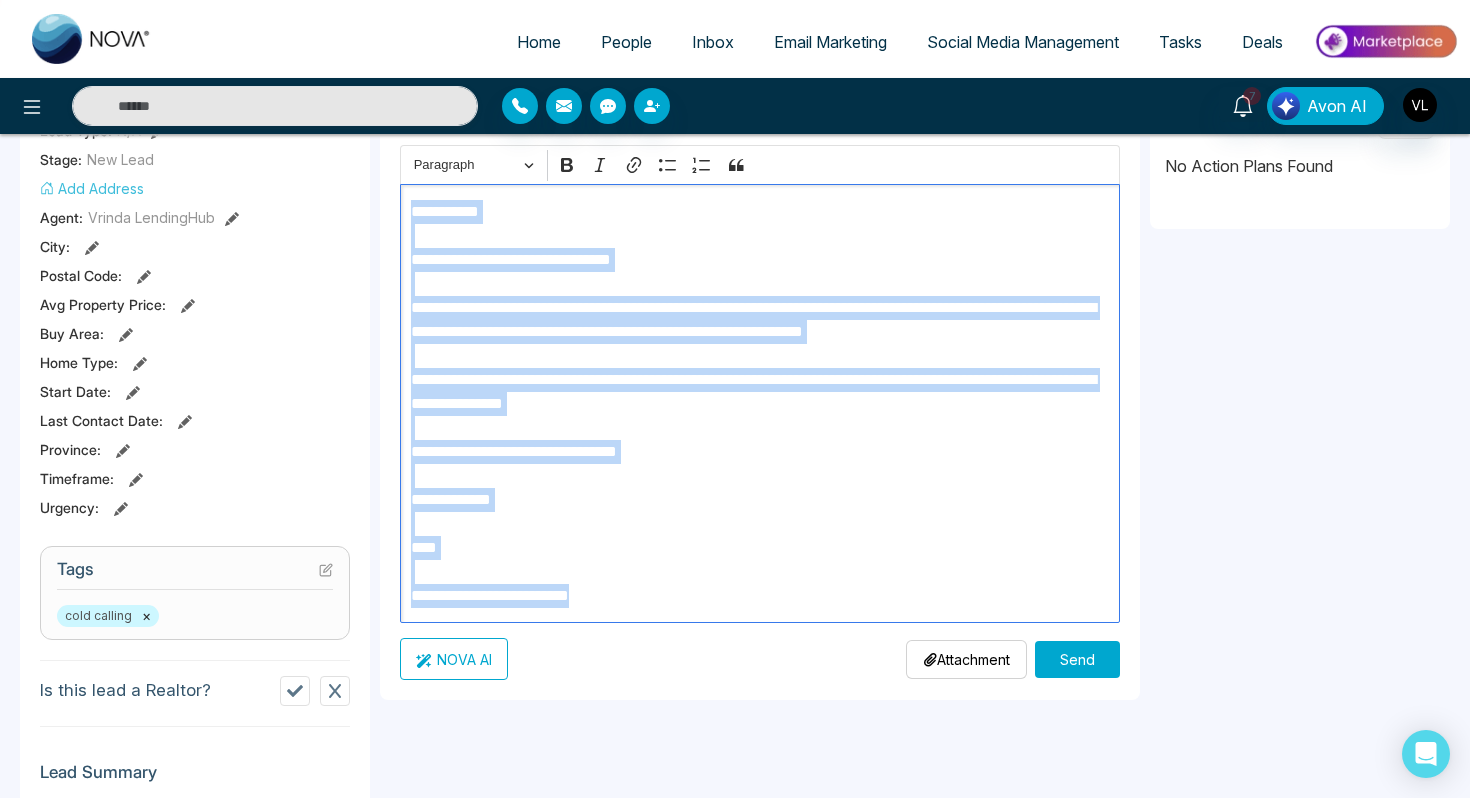 drag, startPoint x: 654, startPoint y: 596, endPoint x: 406, endPoint y: 217, distance: 452.92935 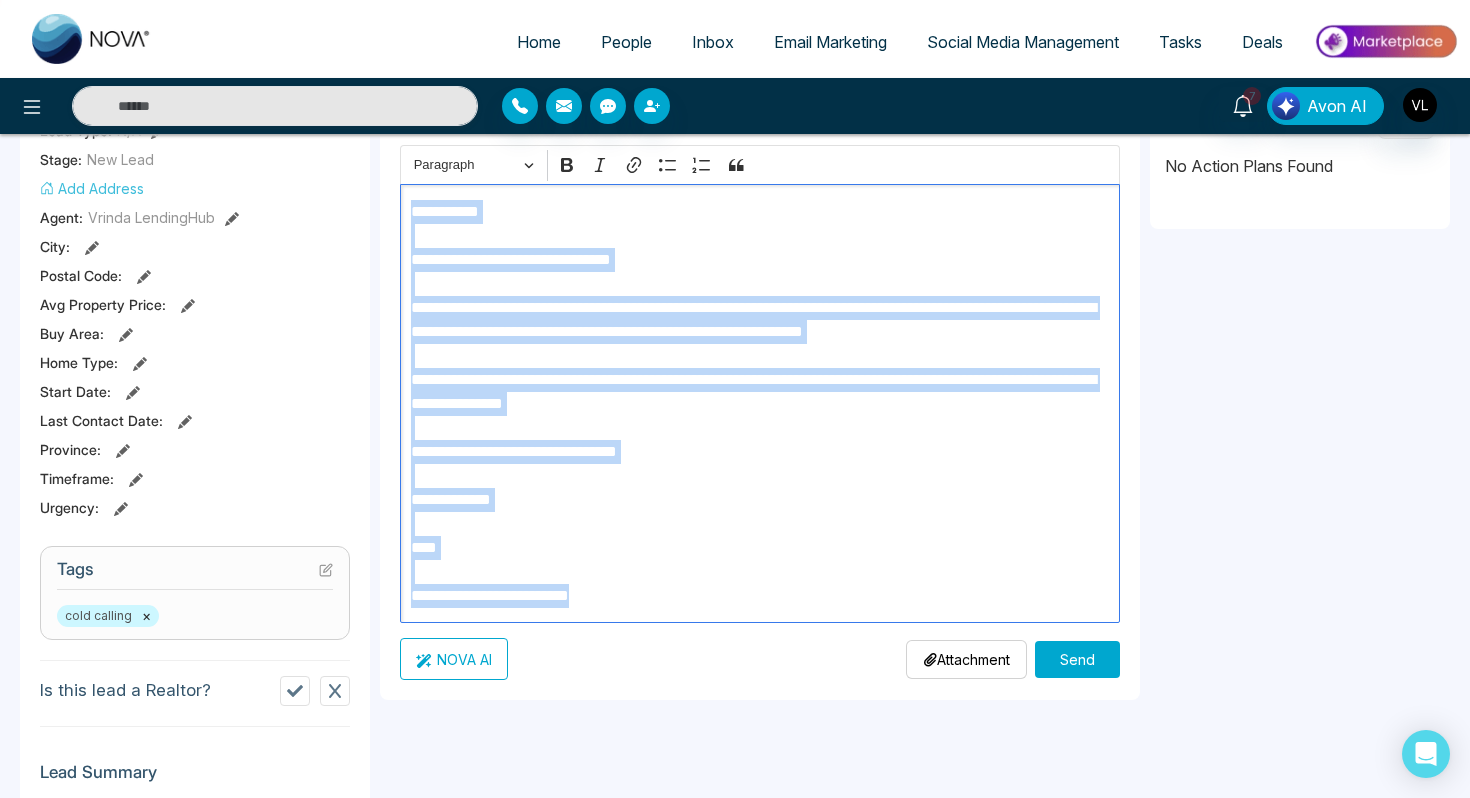 click on "**********" at bounding box center [760, 403] 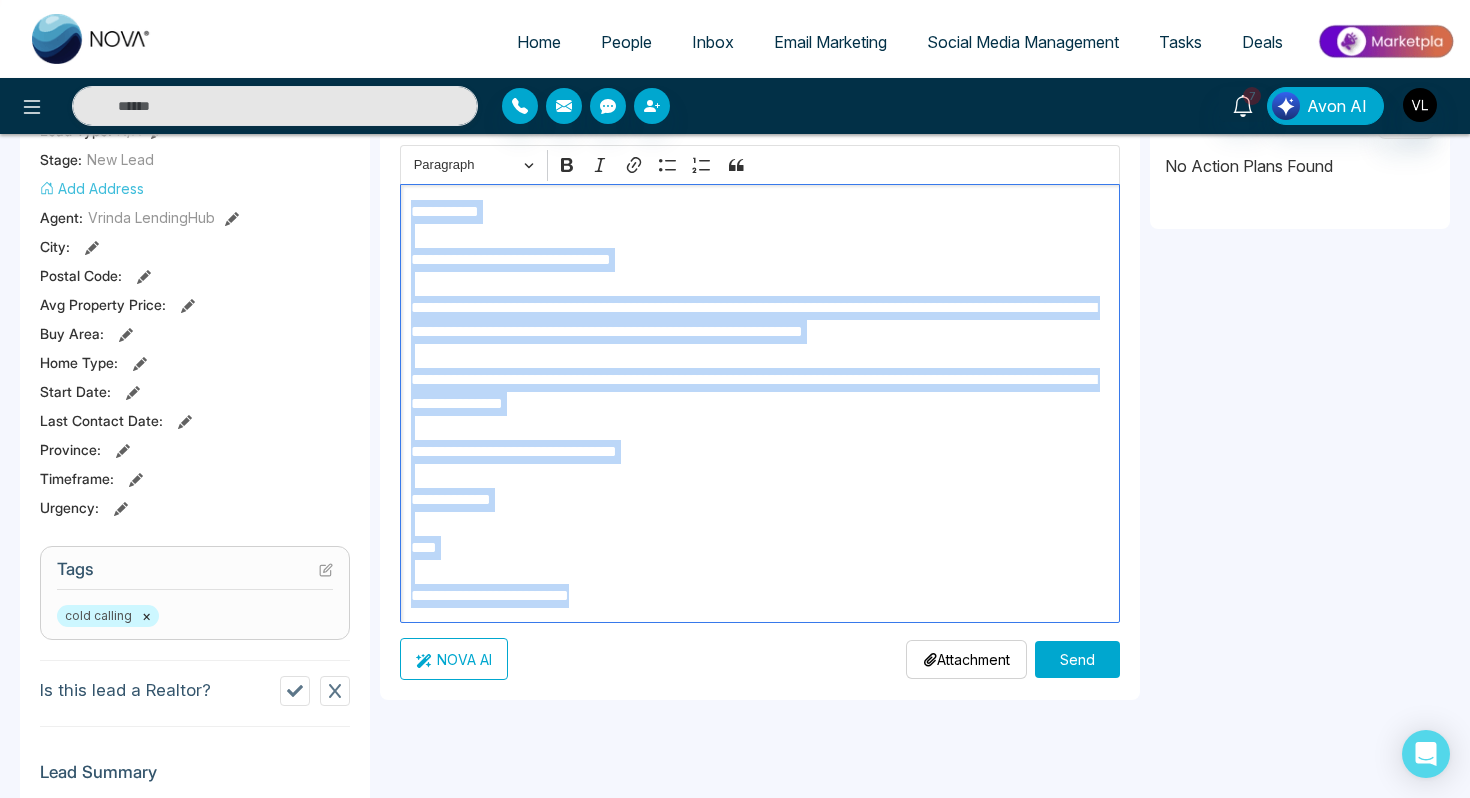 copy on "**********" 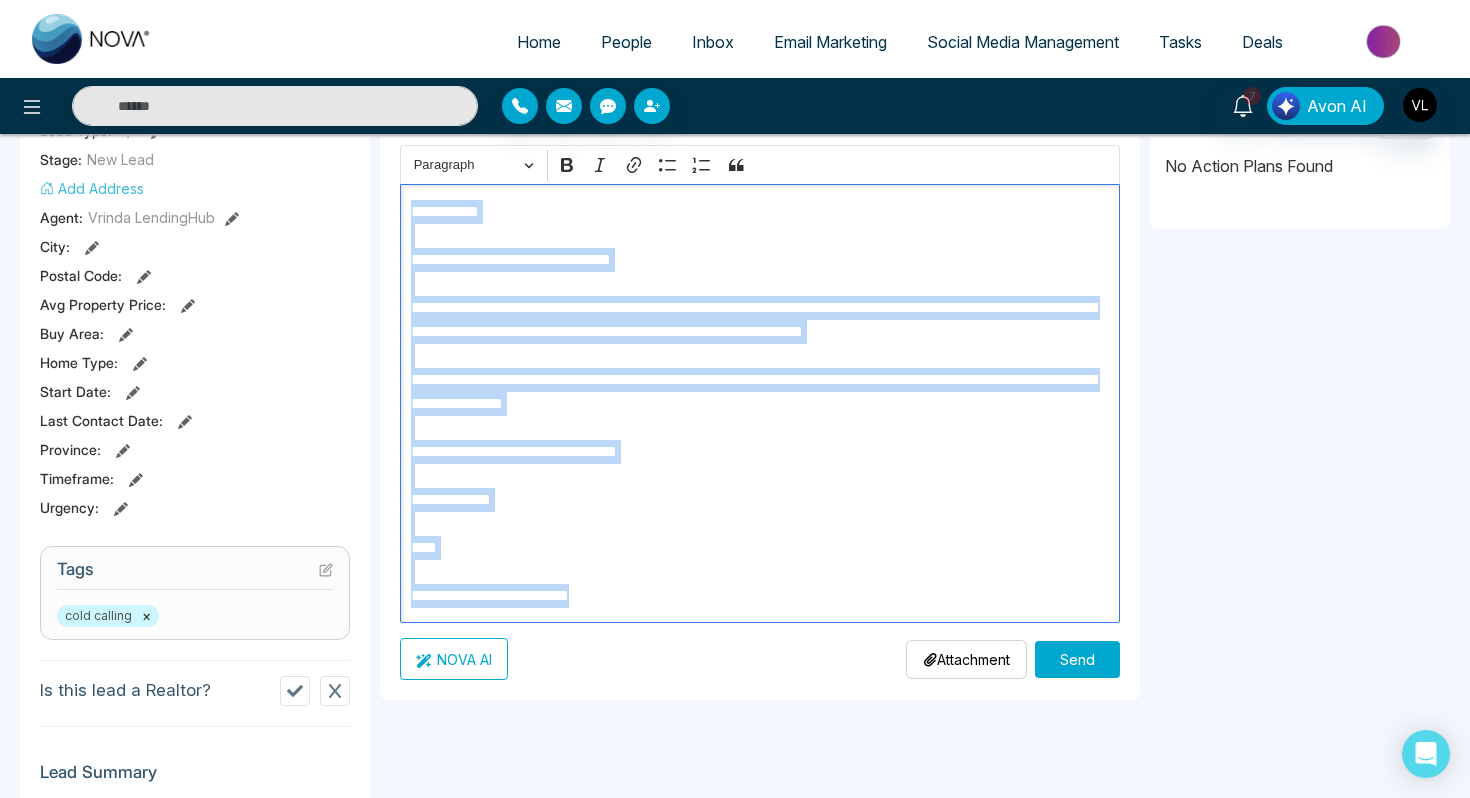 copy on "**********" 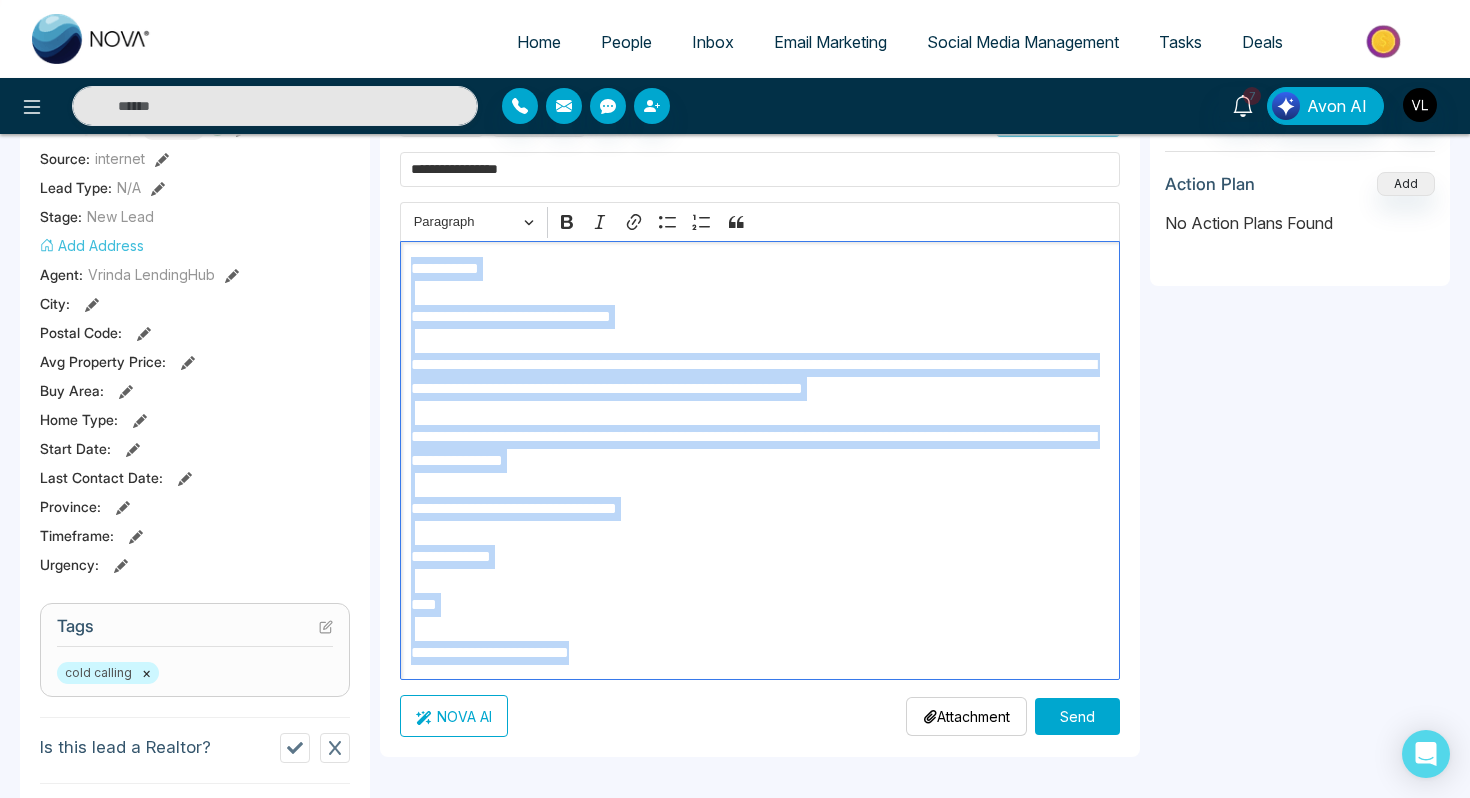 scroll, scrollTop: 384, scrollLeft: 0, axis: vertical 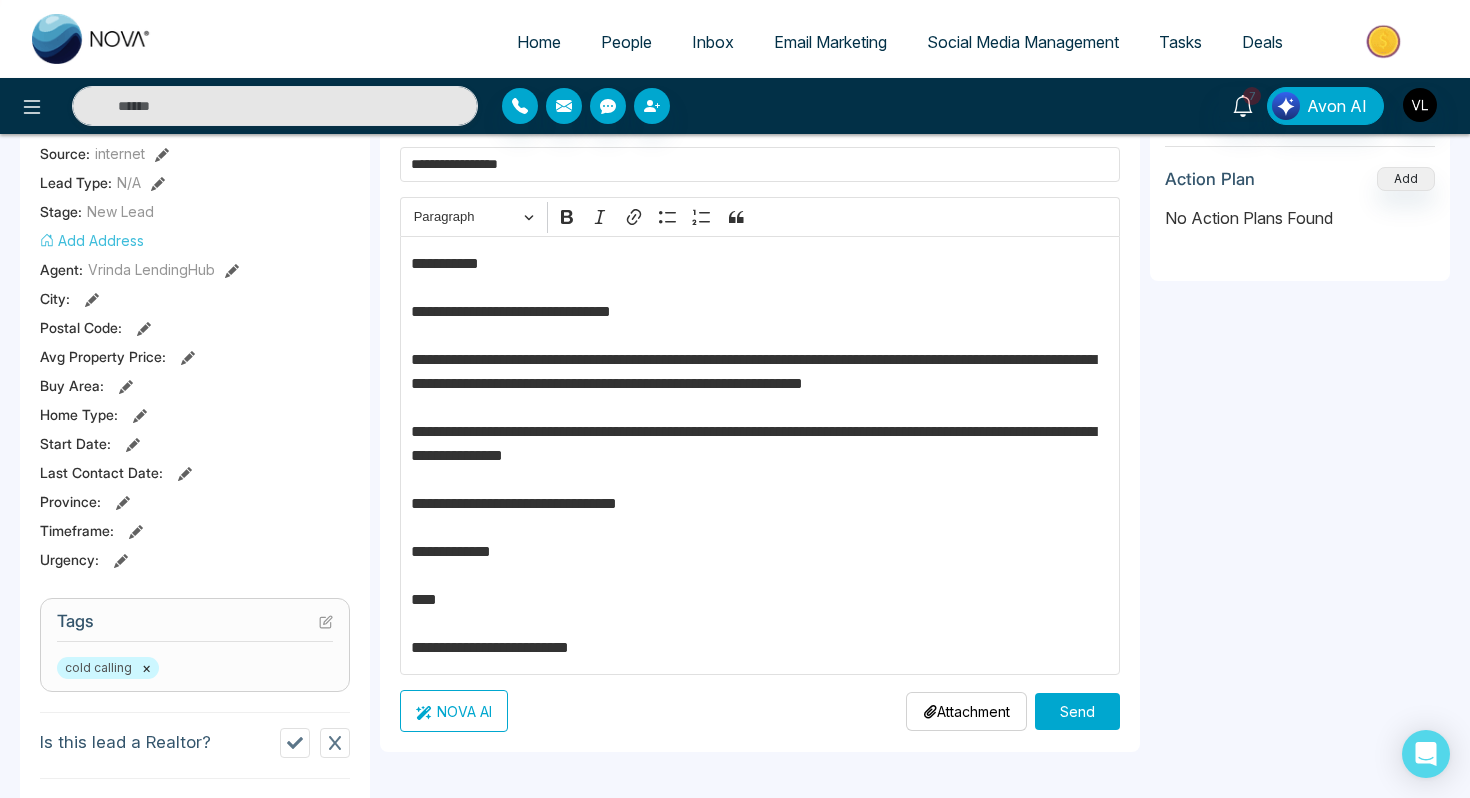 click on "**********" at bounding box center (760, 412) 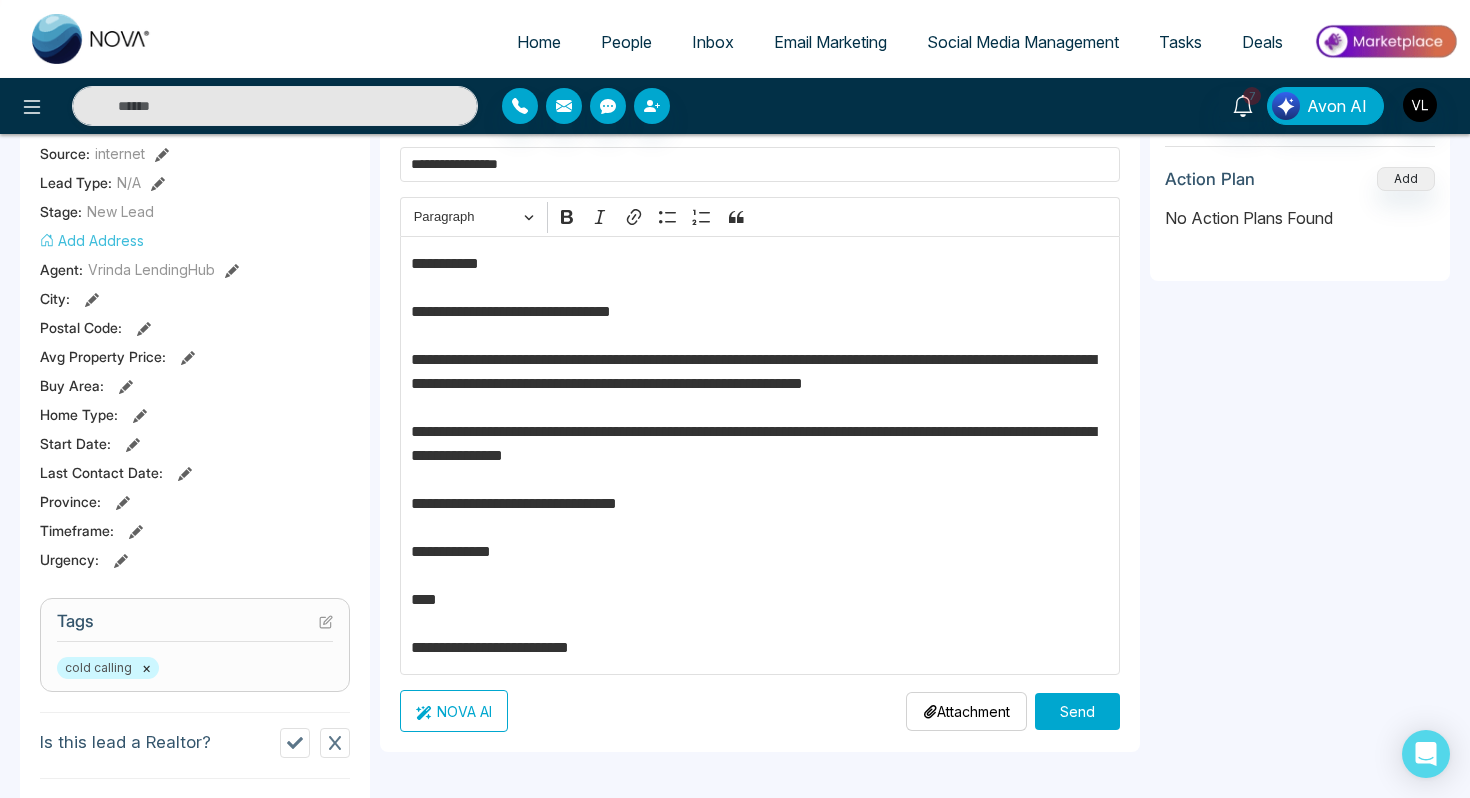 click on "Send" at bounding box center [1077, 711] 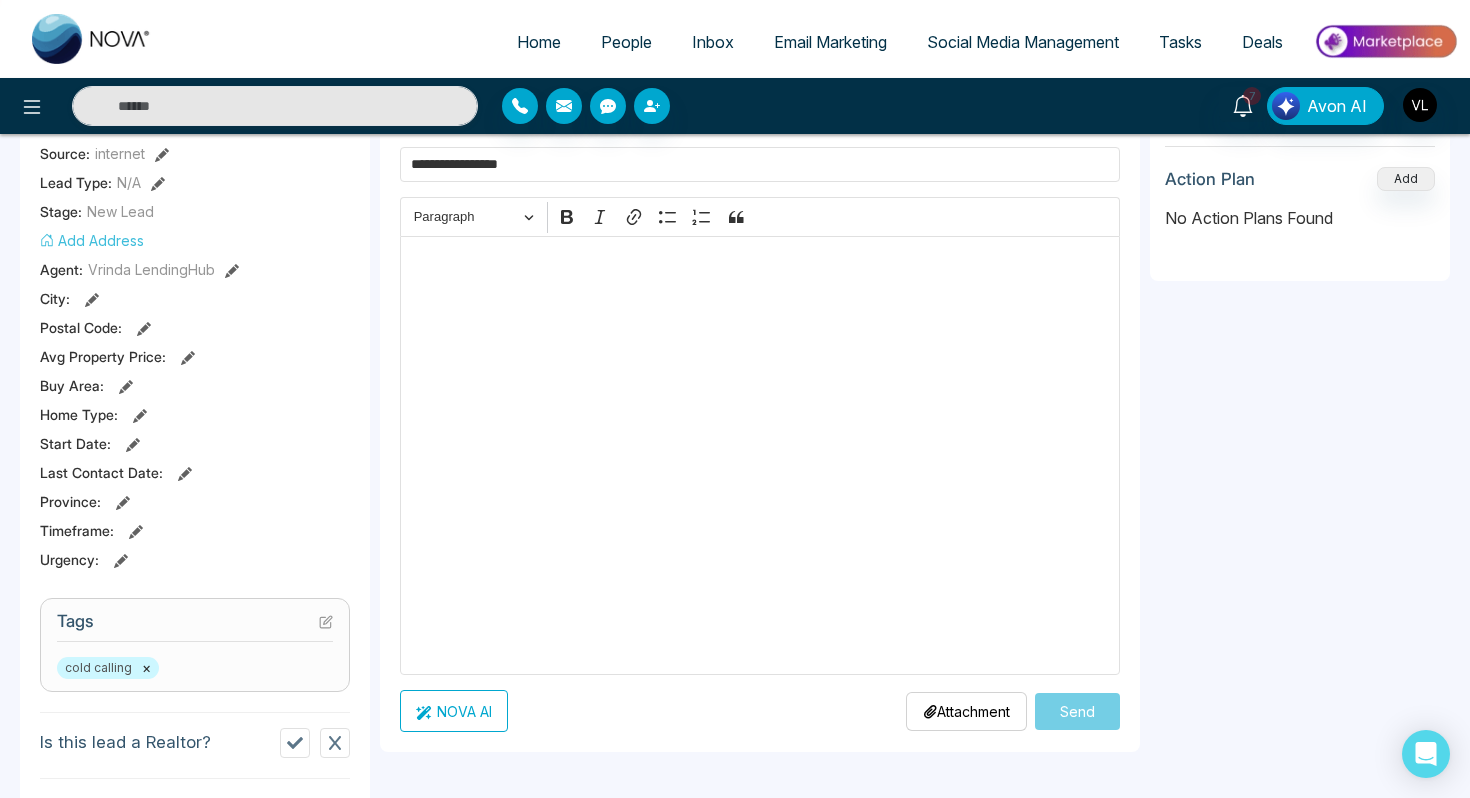 type 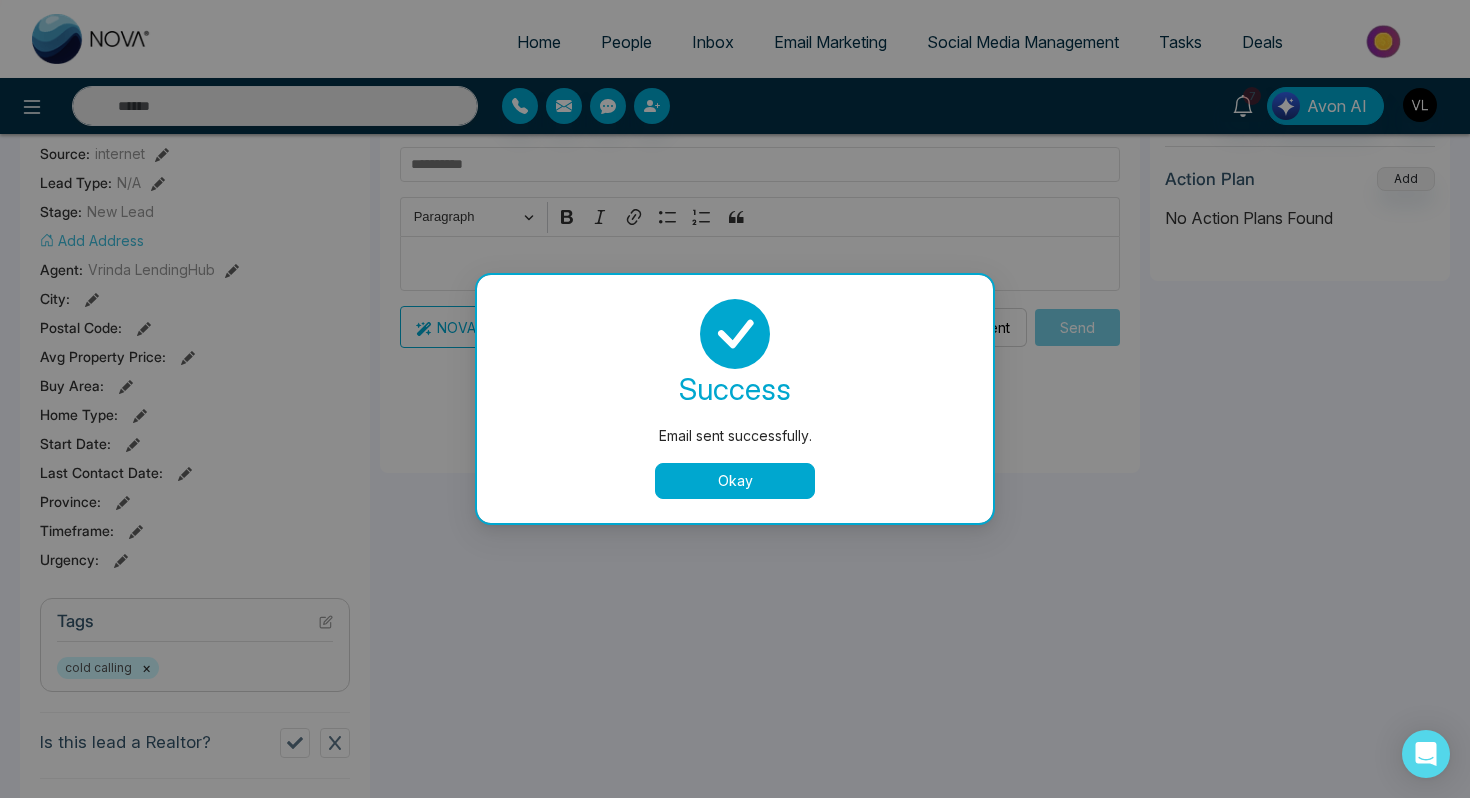 click on "Okay" at bounding box center (735, 481) 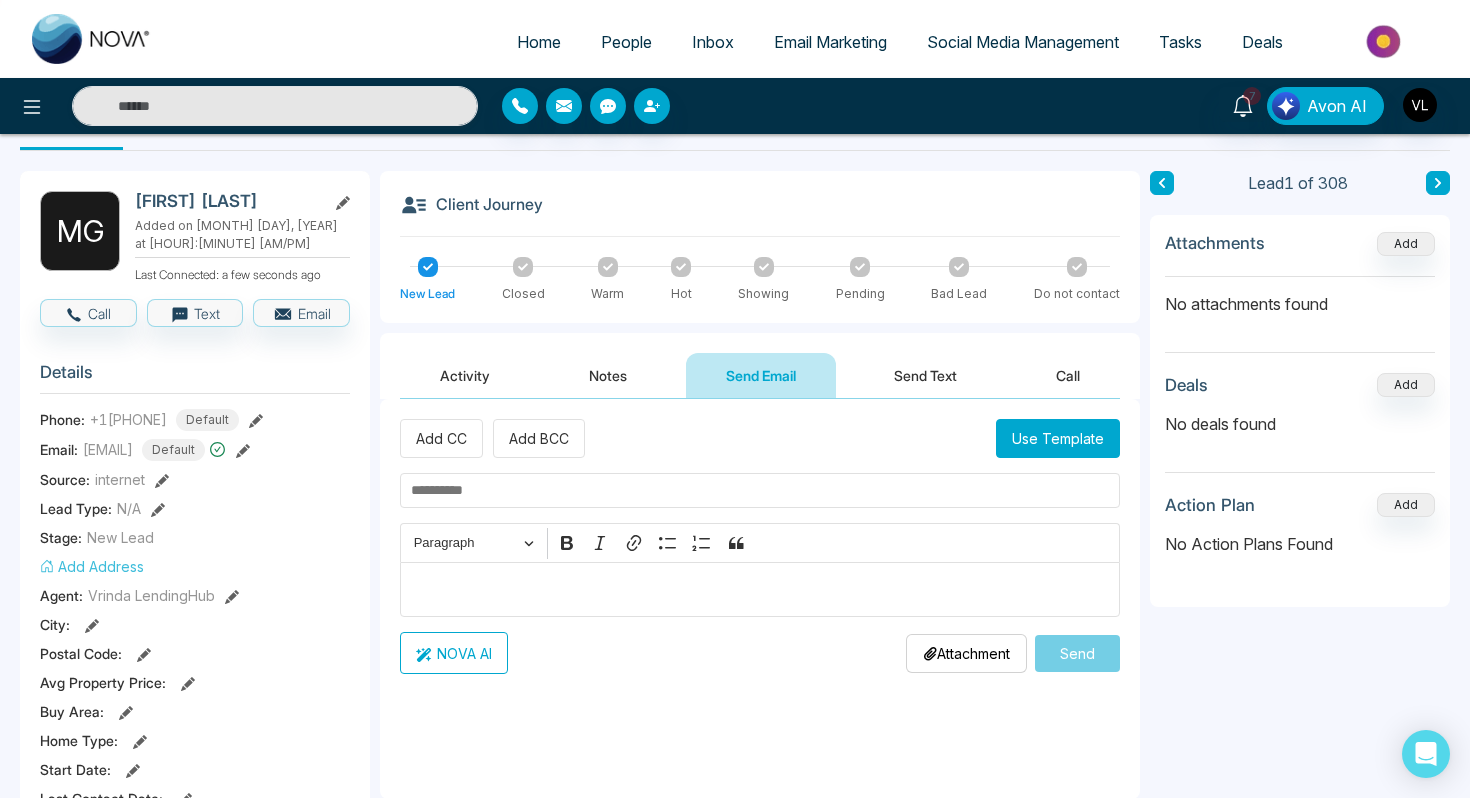 scroll, scrollTop: 0, scrollLeft: 0, axis: both 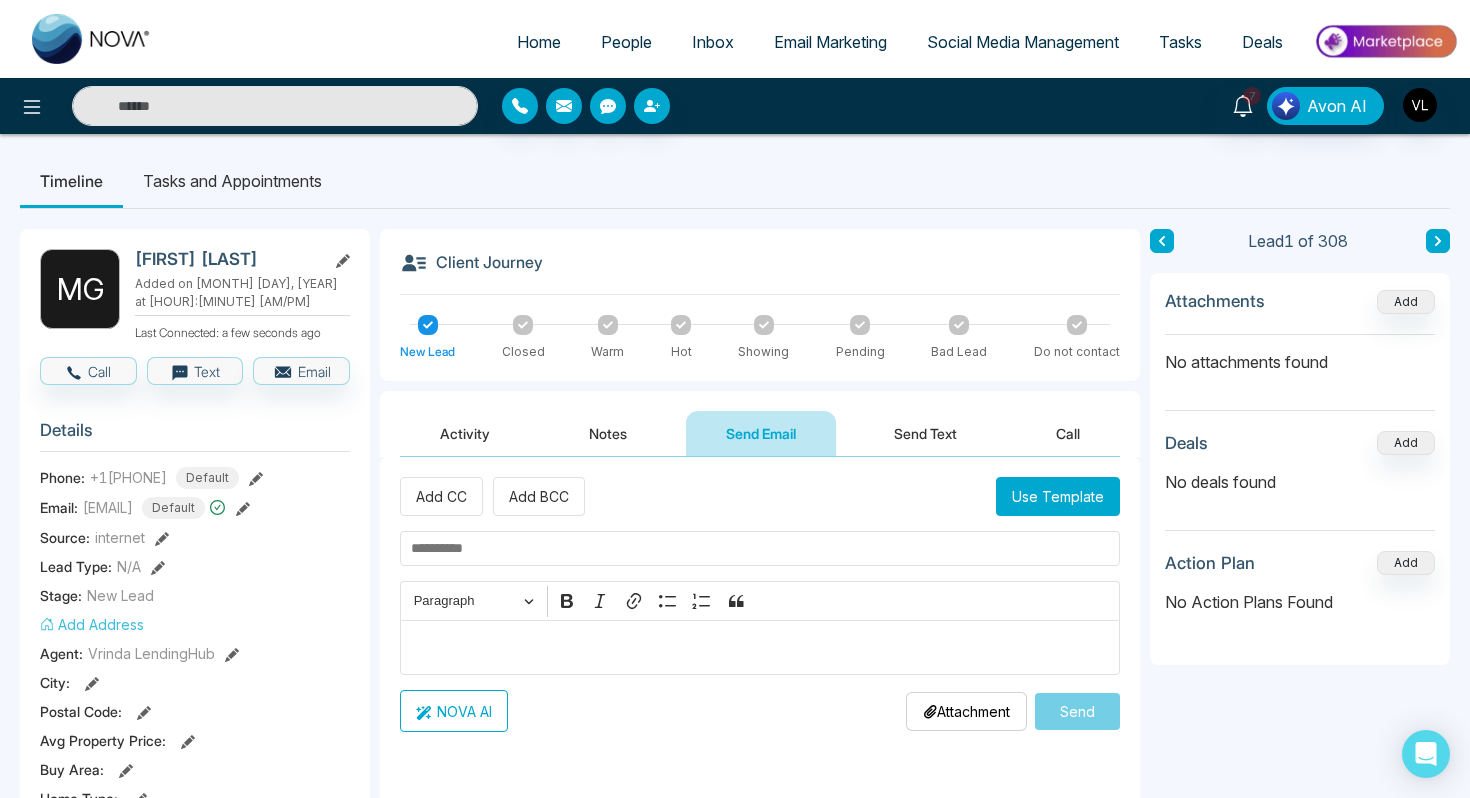 click on "Send Text" at bounding box center [925, 433] 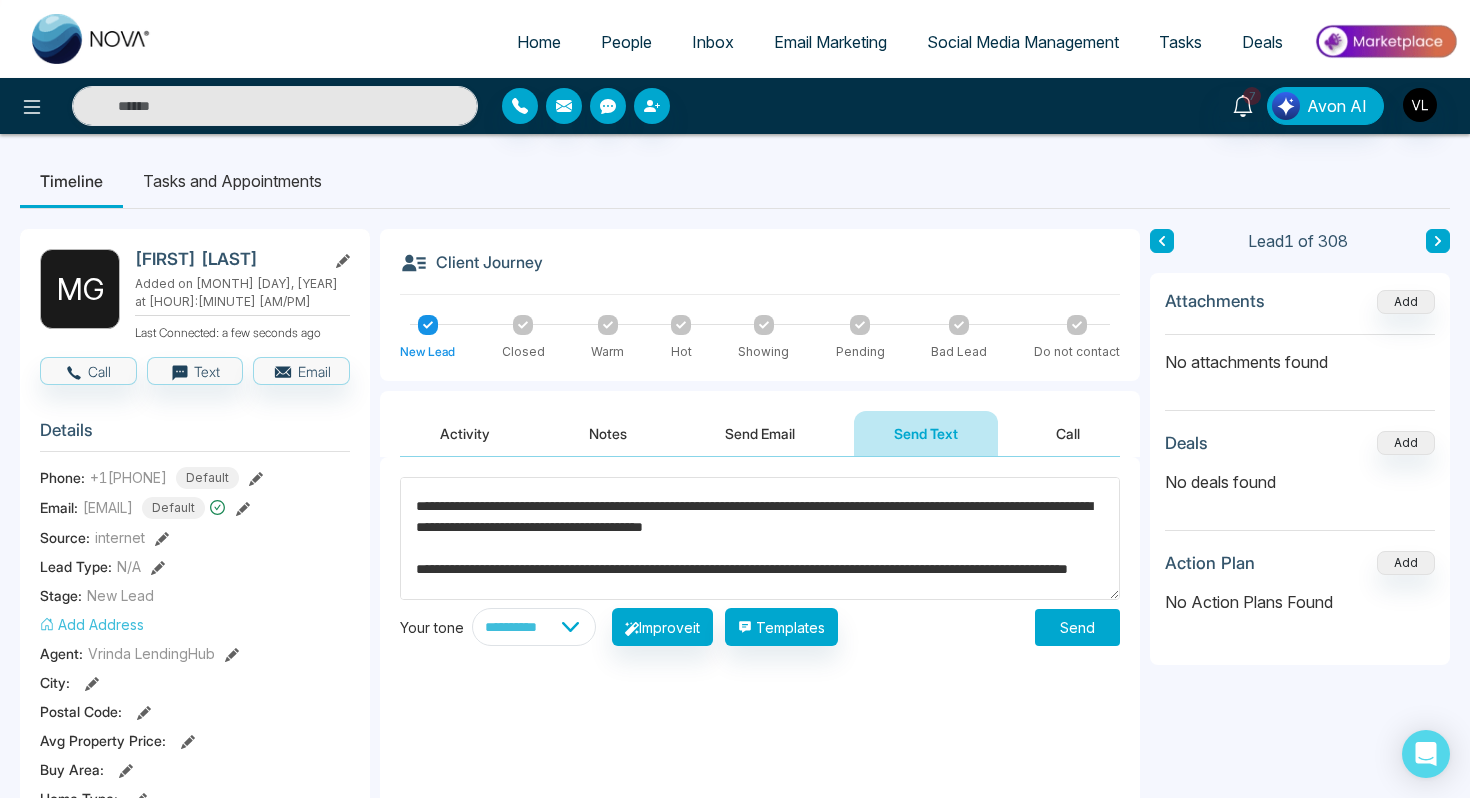 scroll, scrollTop: 76, scrollLeft: 0, axis: vertical 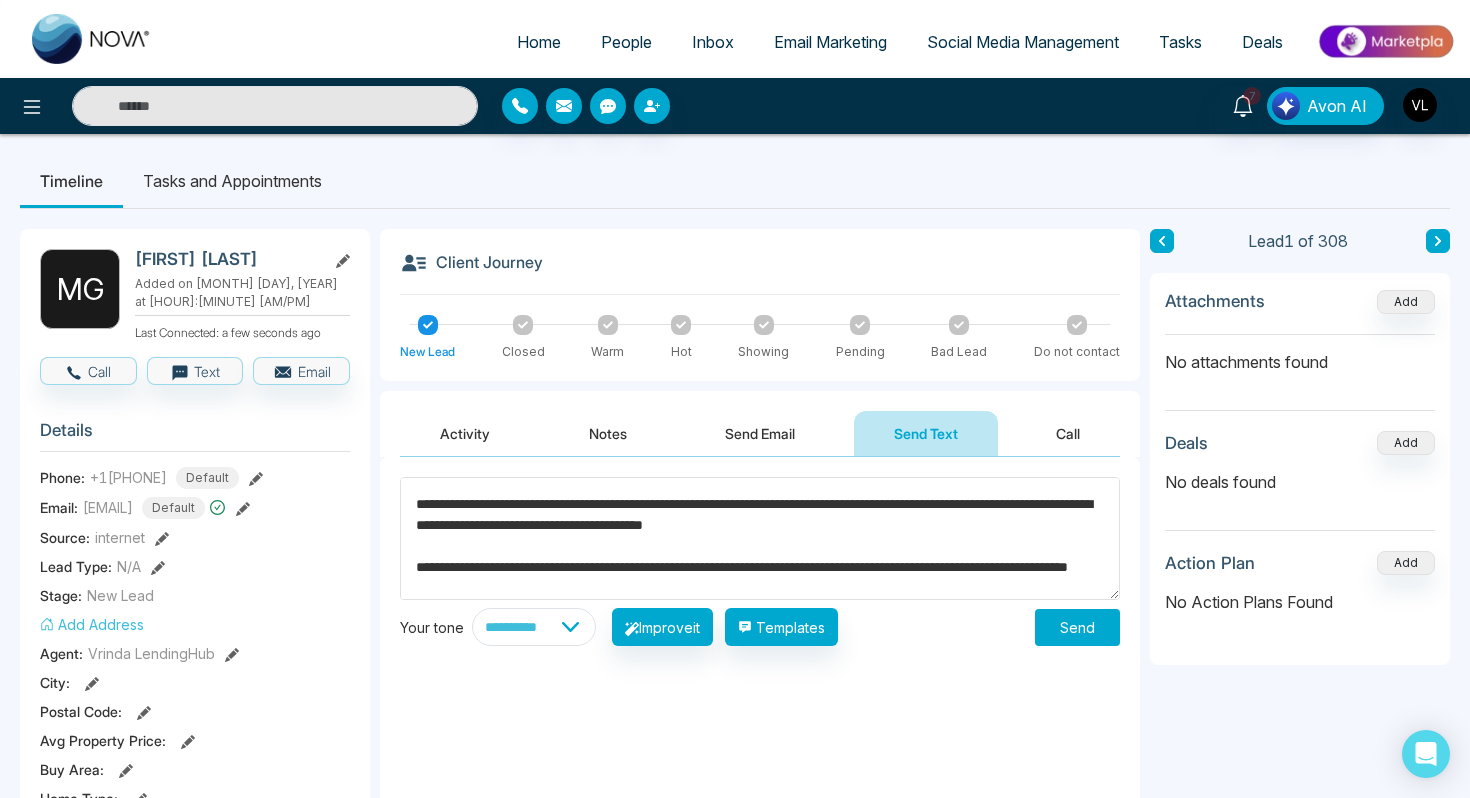 type on "**********" 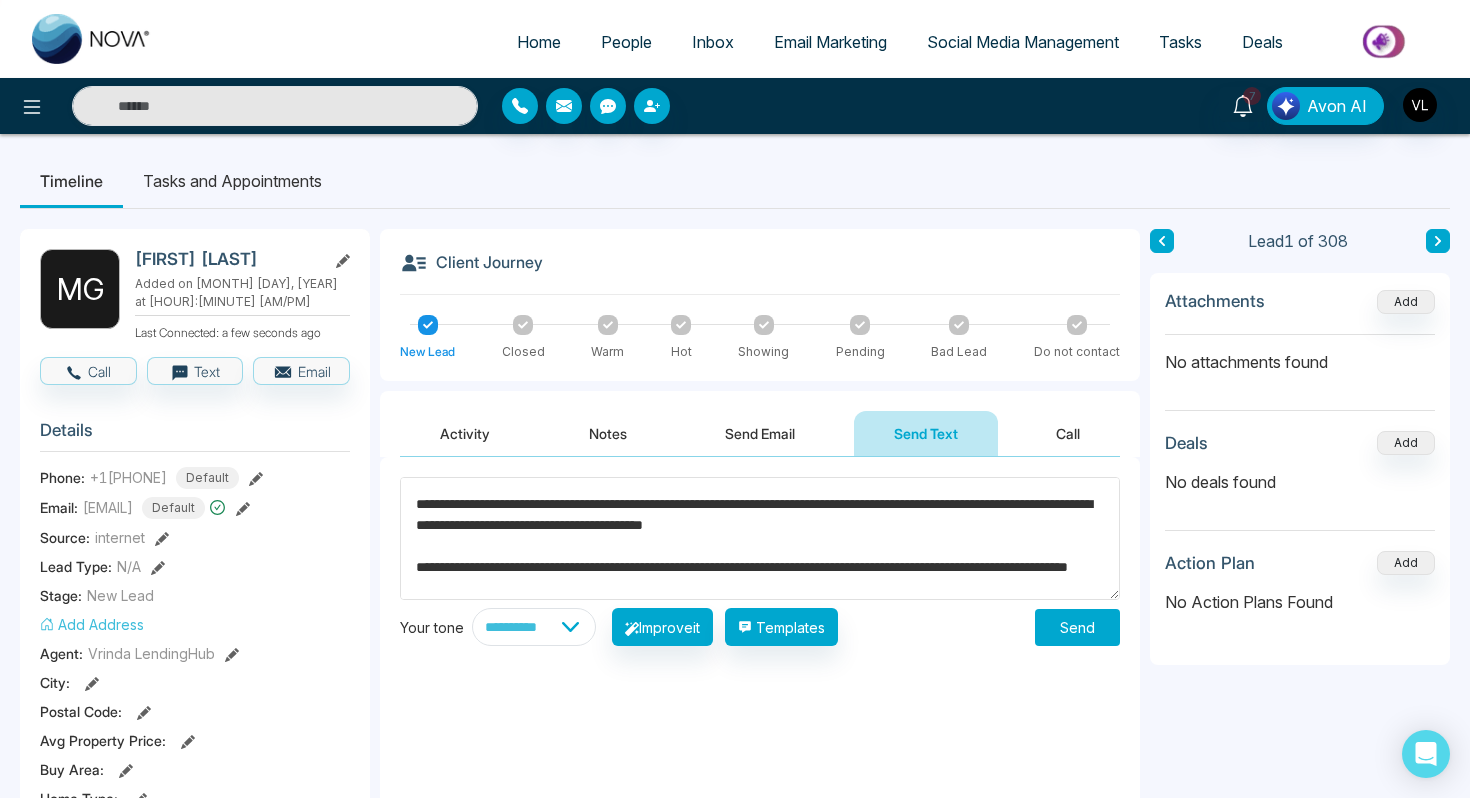 click on "Send" at bounding box center (1077, 627) 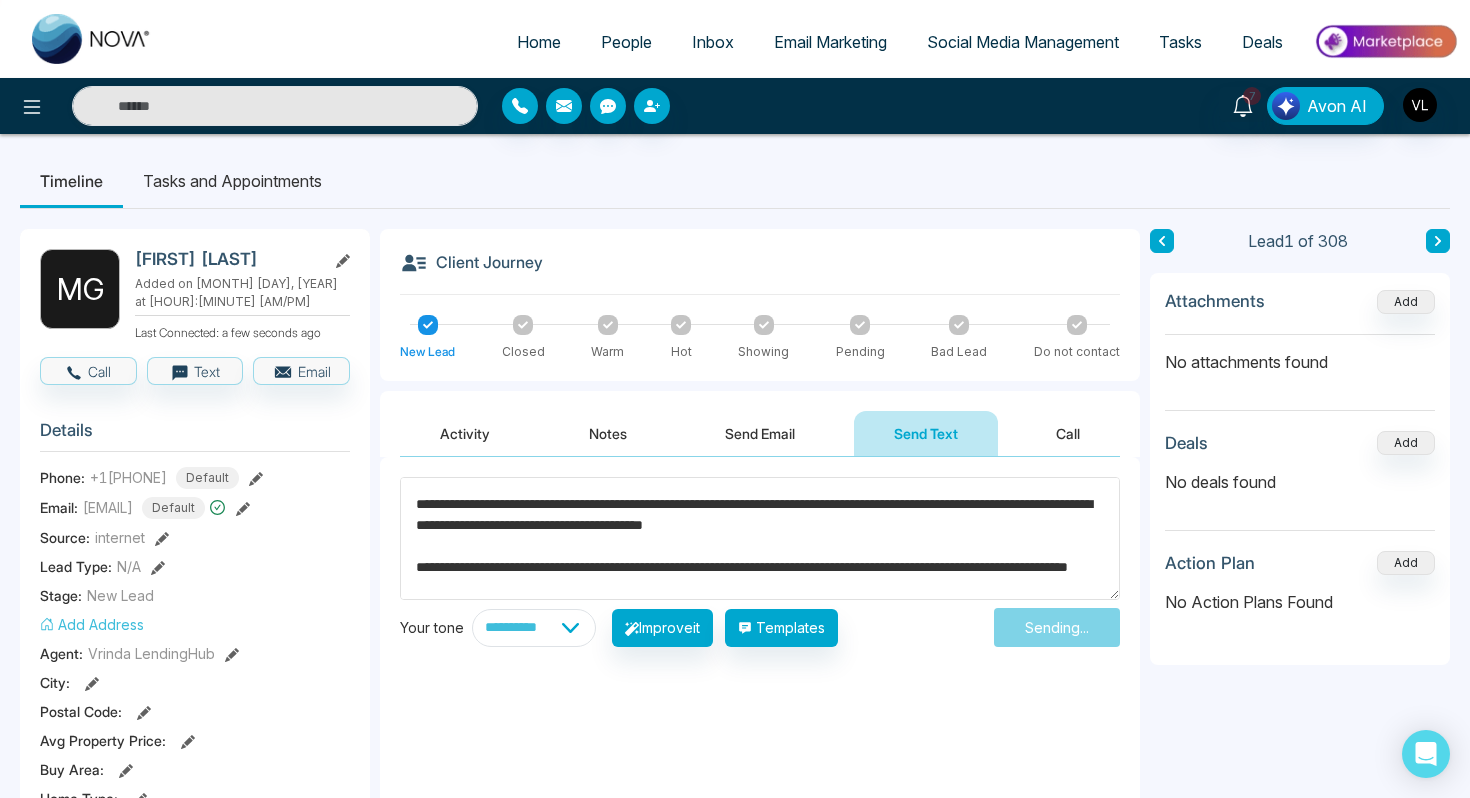 type 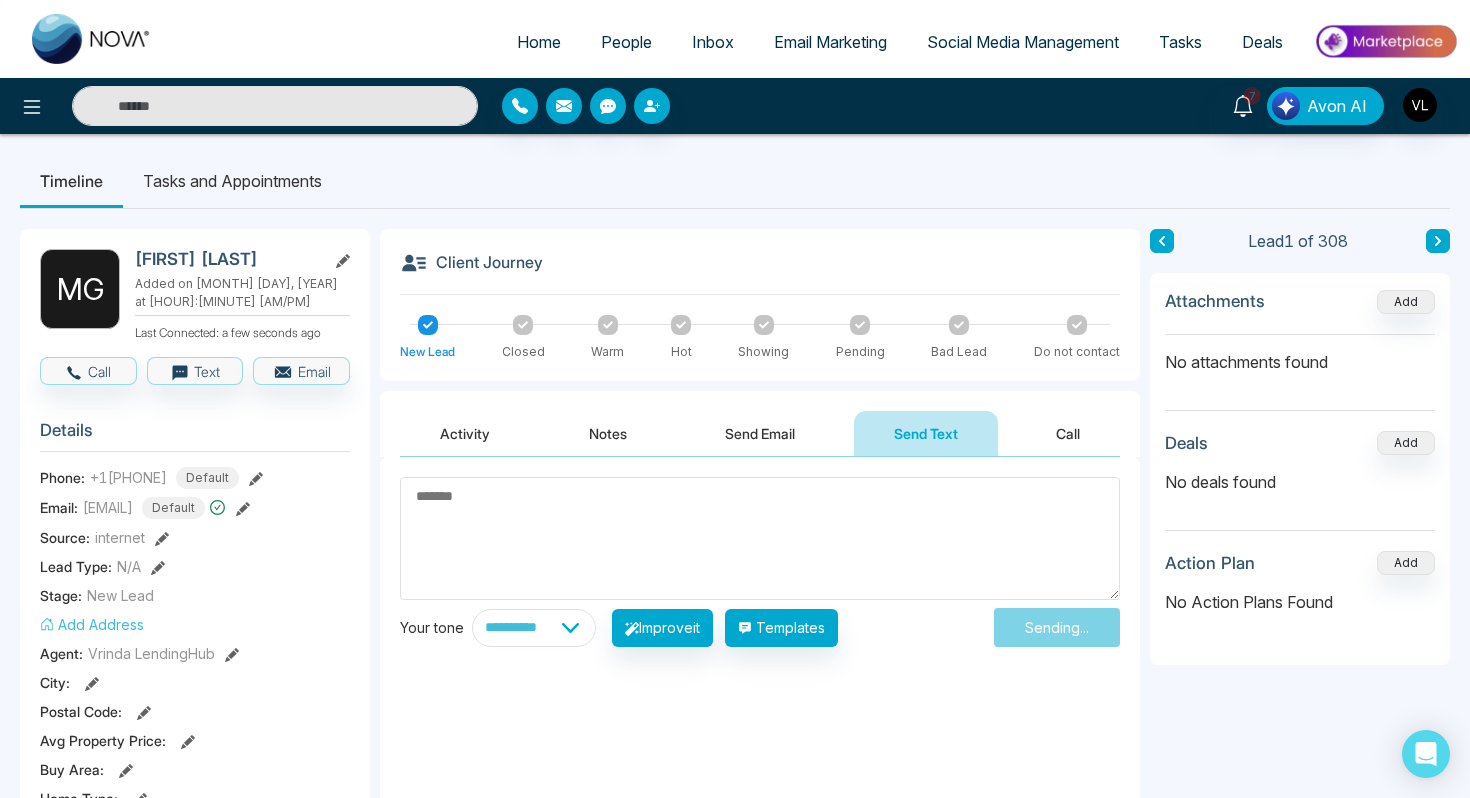 scroll, scrollTop: 0, scrollLeft: 0, axis: both 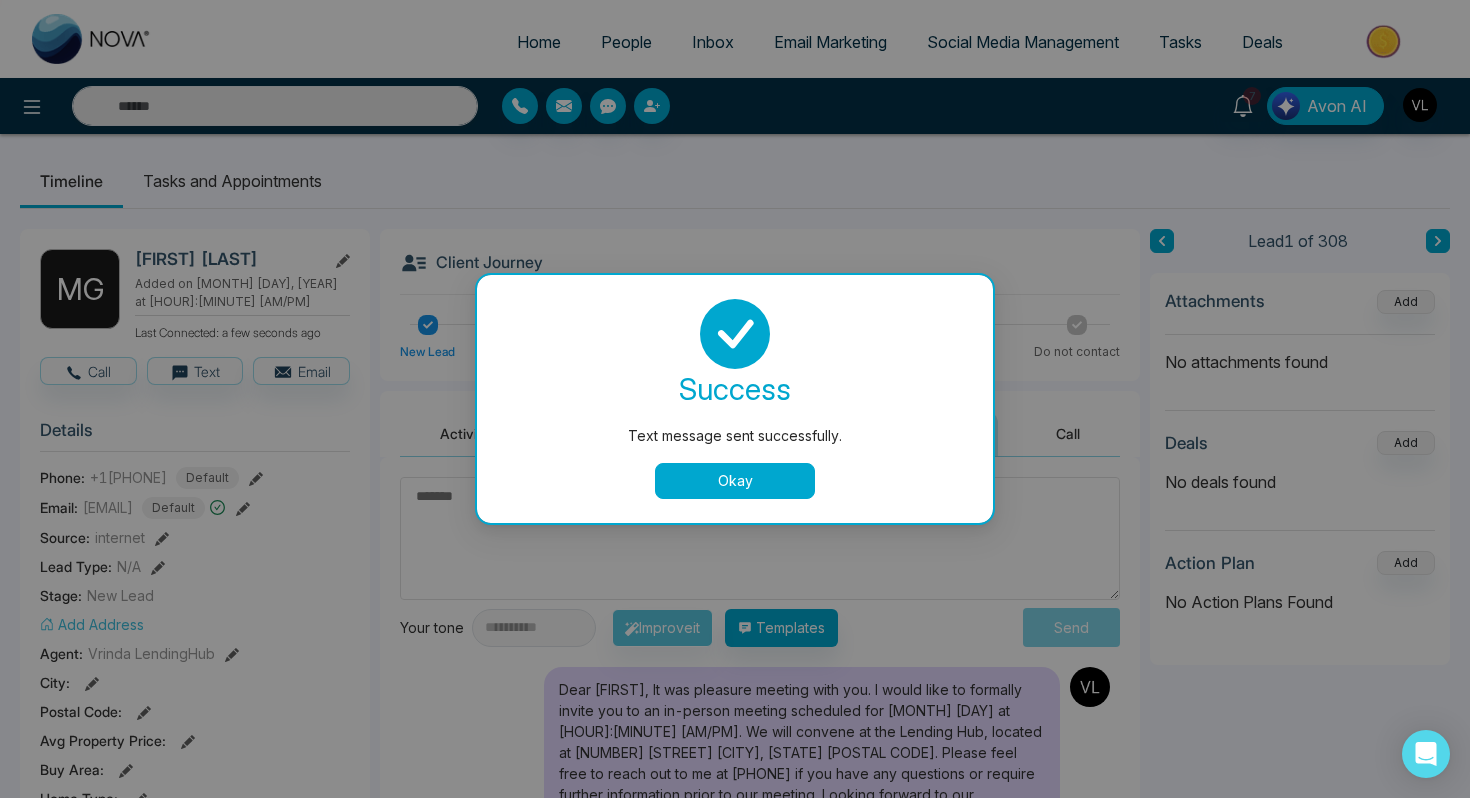 click on "Okay" at bounding box center (735, 481) 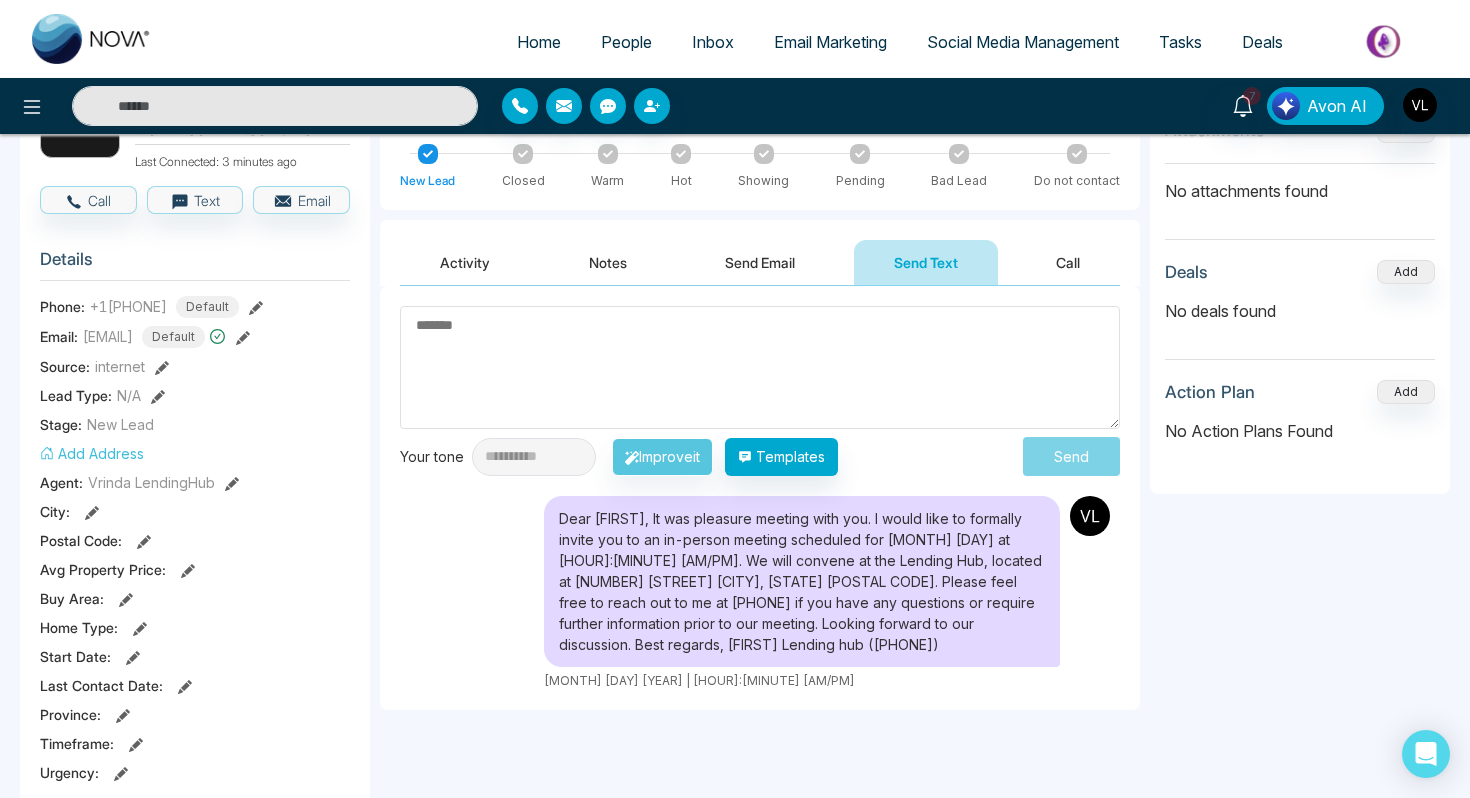 scroll, scrollTop: 172, scrollLeft: 0, axis: vertical 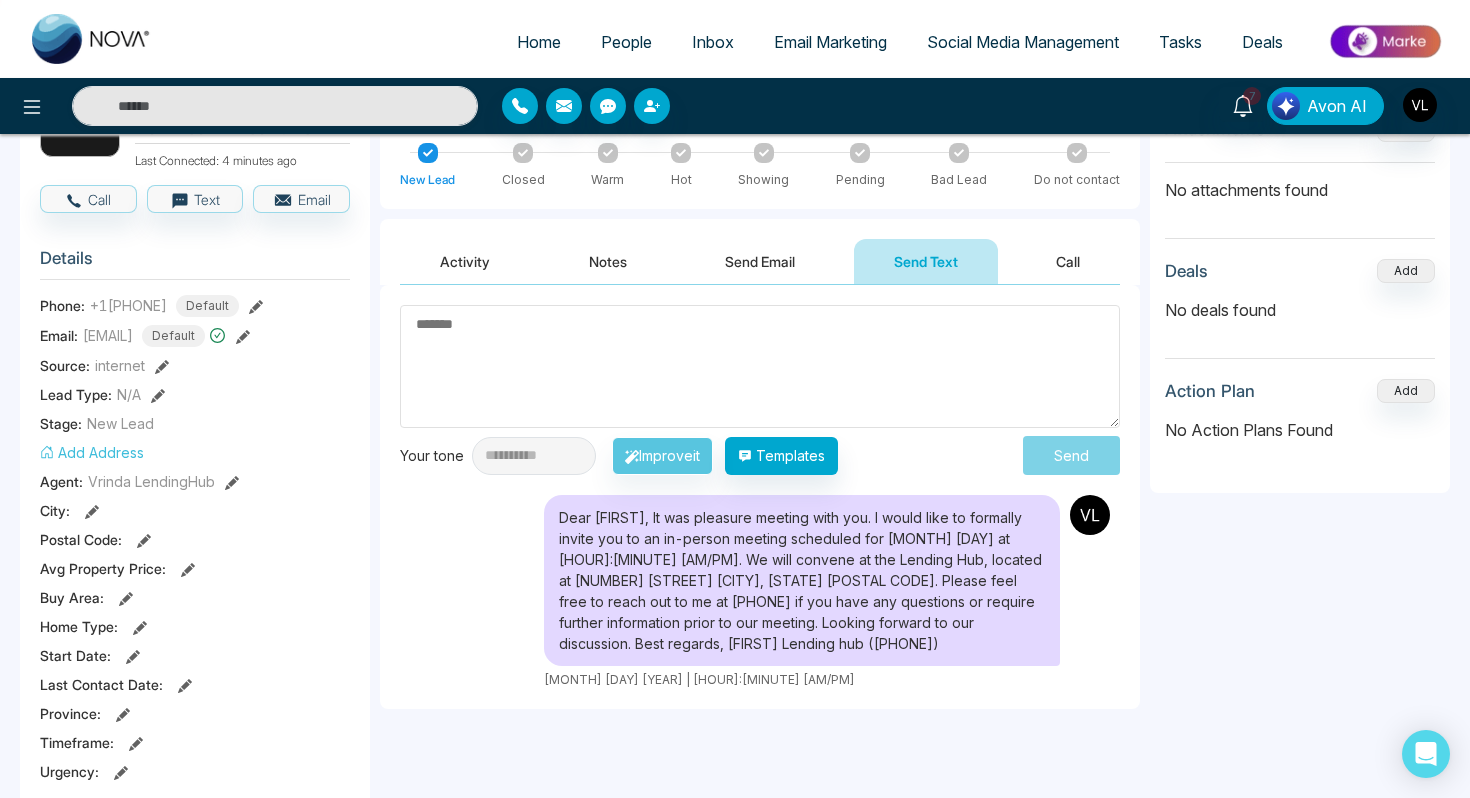 click on "Activity" at bounding box center [465, 261] 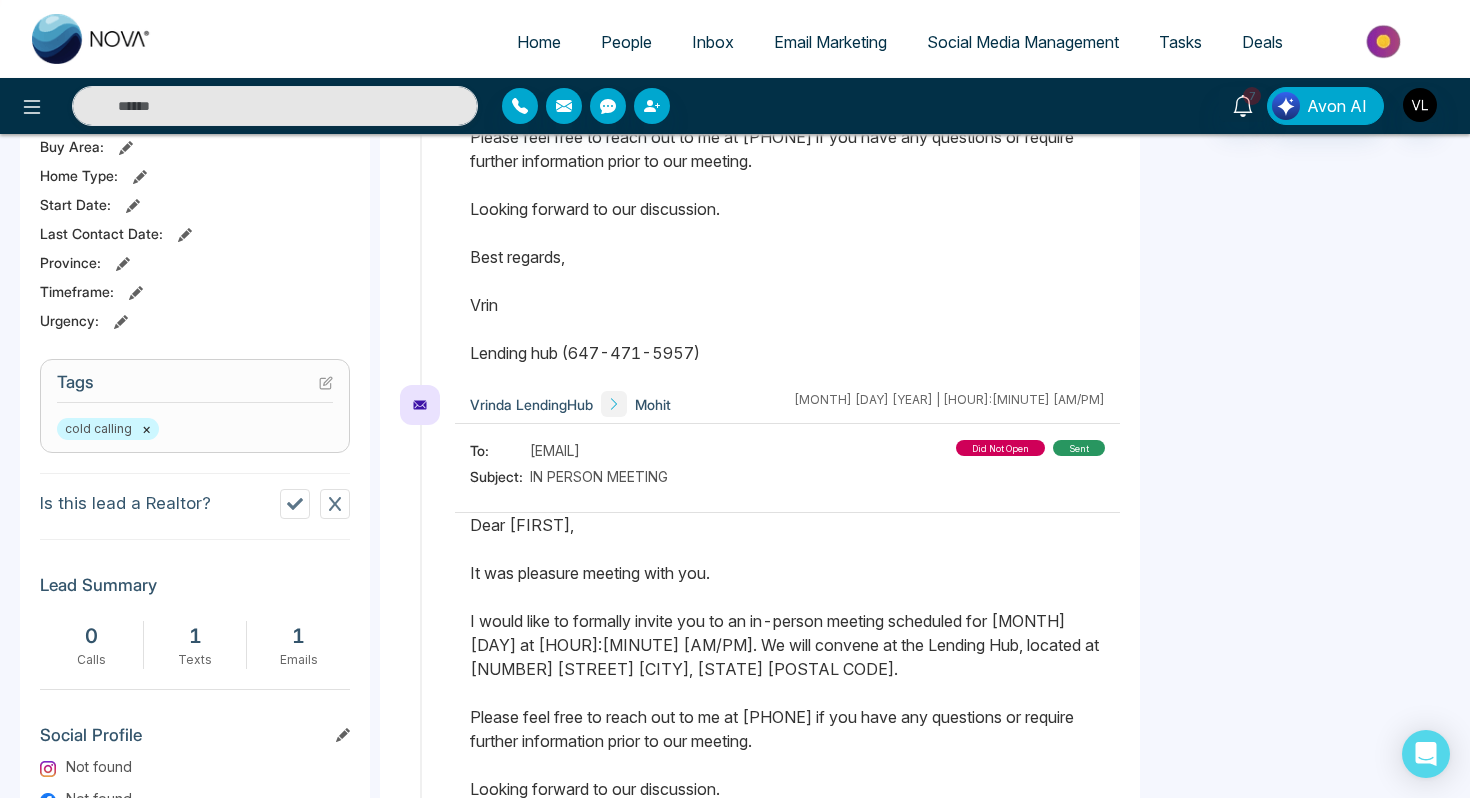 scroll, scrollTop: 0, scrollLeft: 0, axis: both 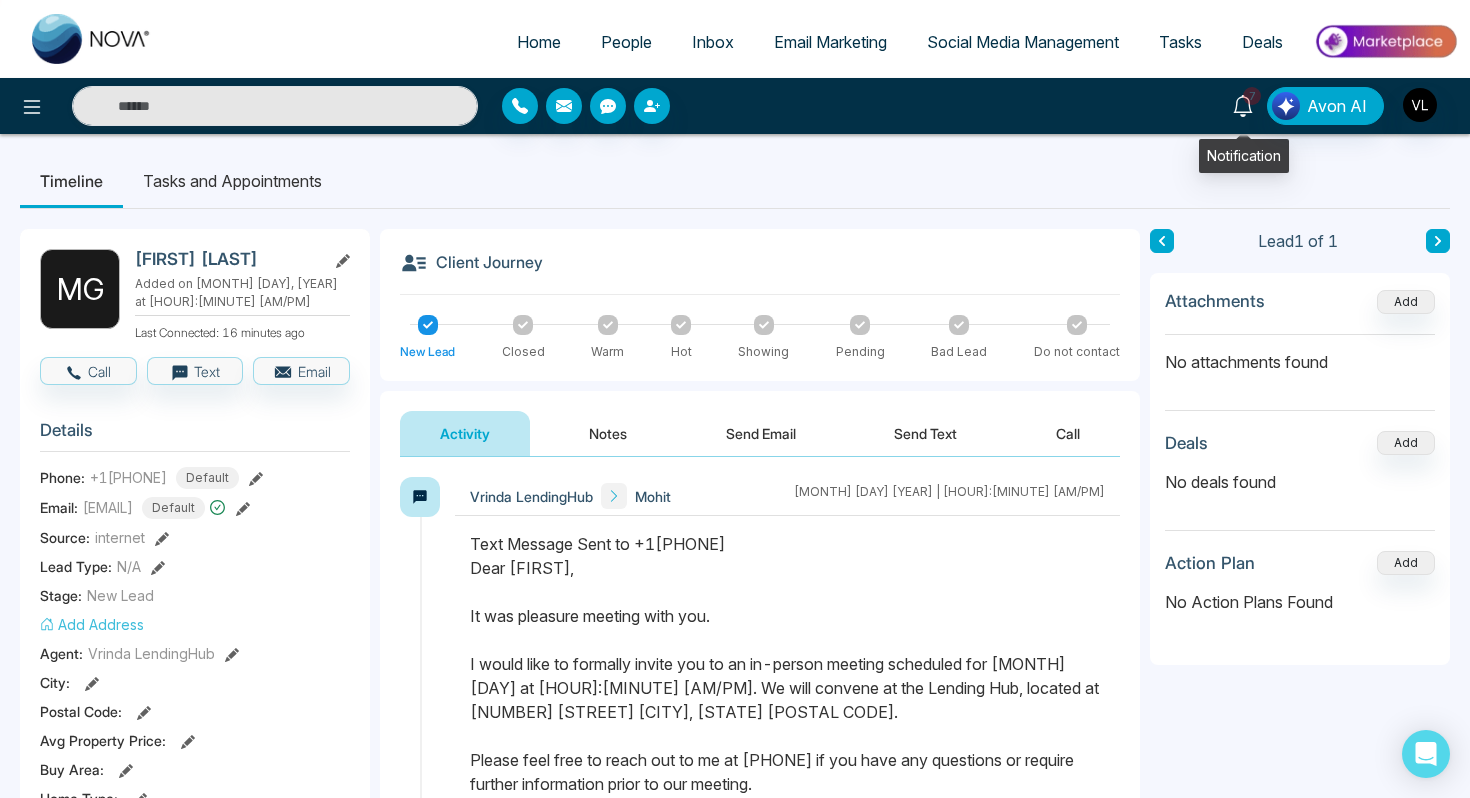 click 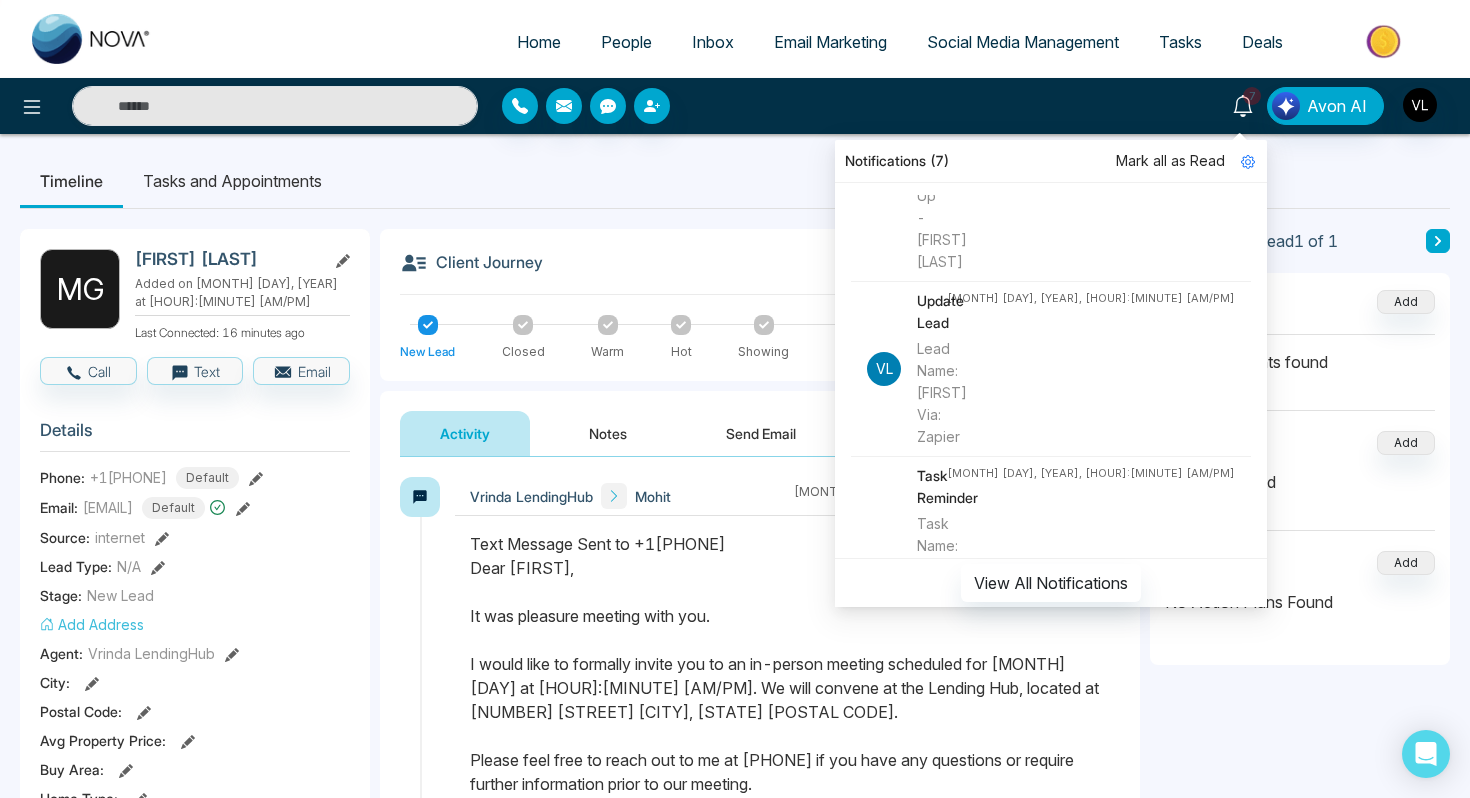 scroll, scrollTop: 181, scrollLeft: 0, axis: vertical 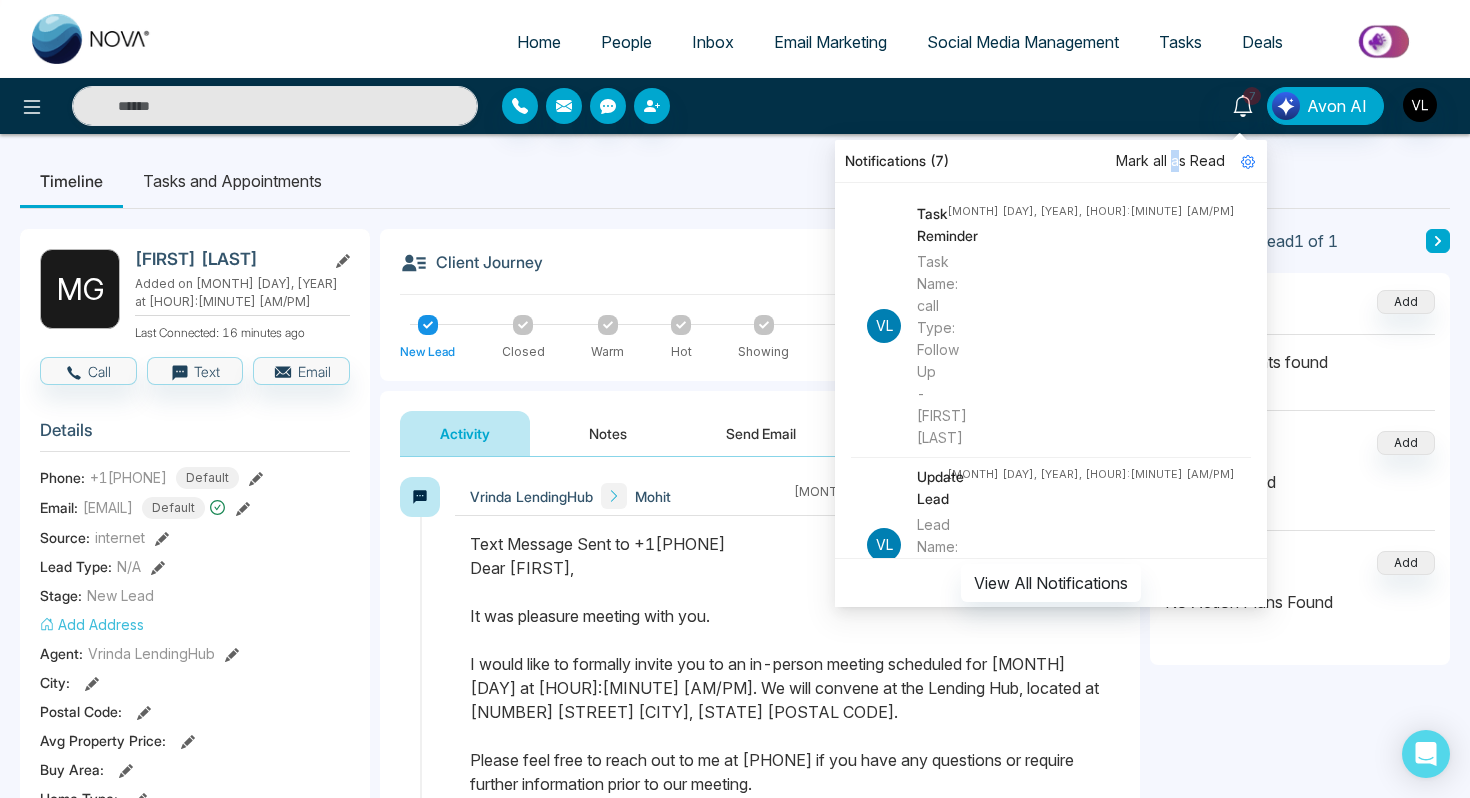 click on "Mark all as Read" at bounding box center (1170, 161) 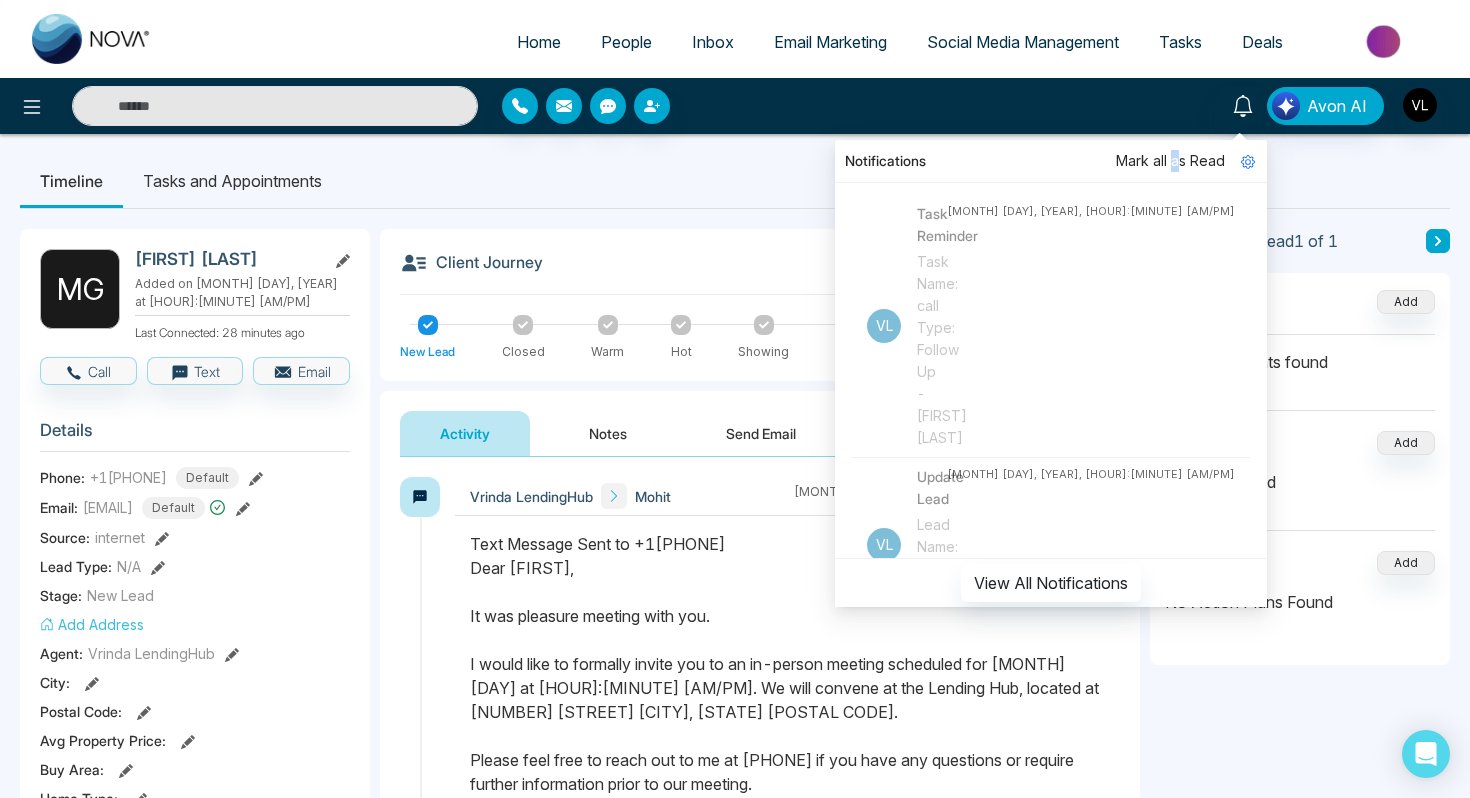 click on "People" at bounding box center (626, 42) 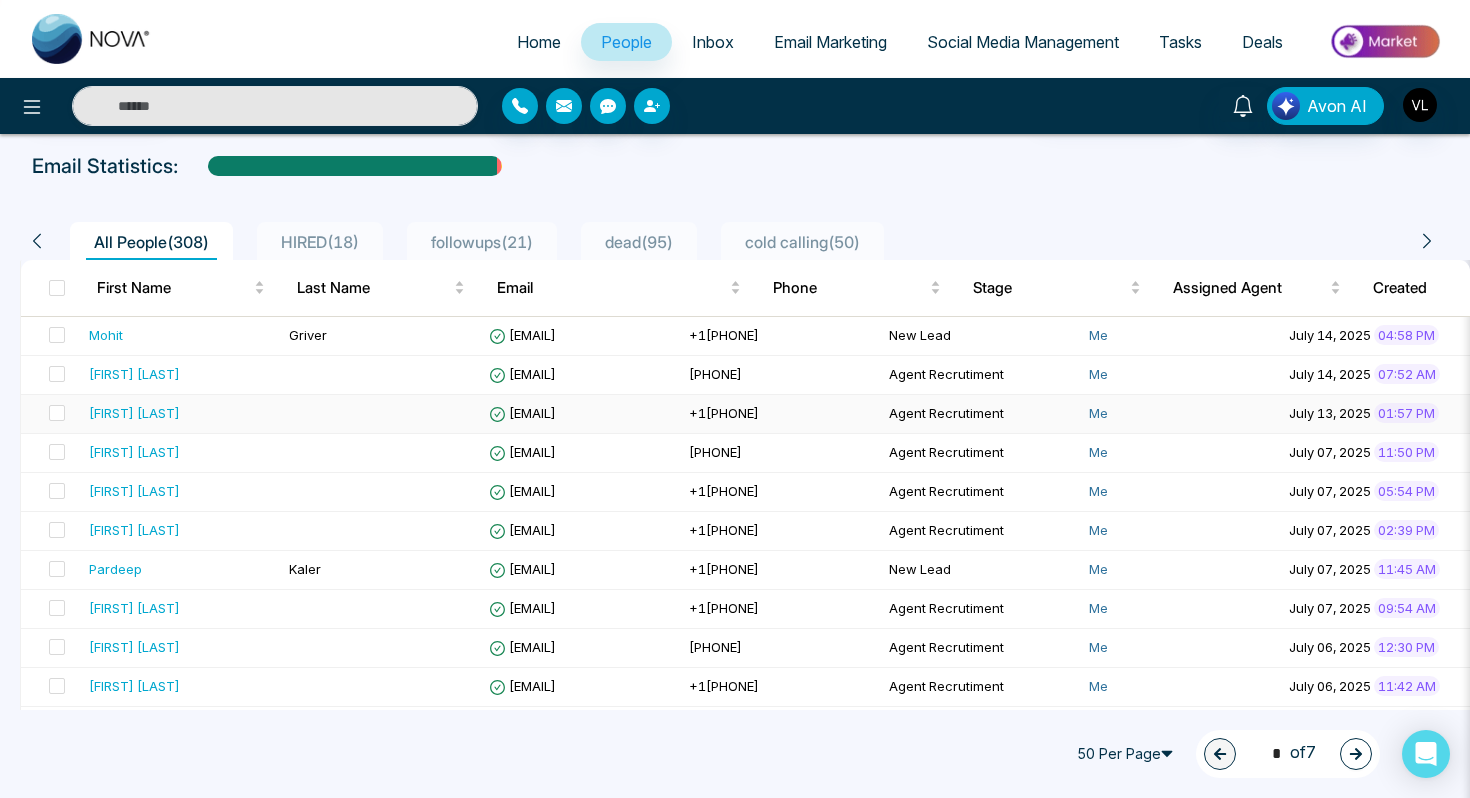 scroll, scrollTop: 72, scrollLeft: 0, axis: vertical 